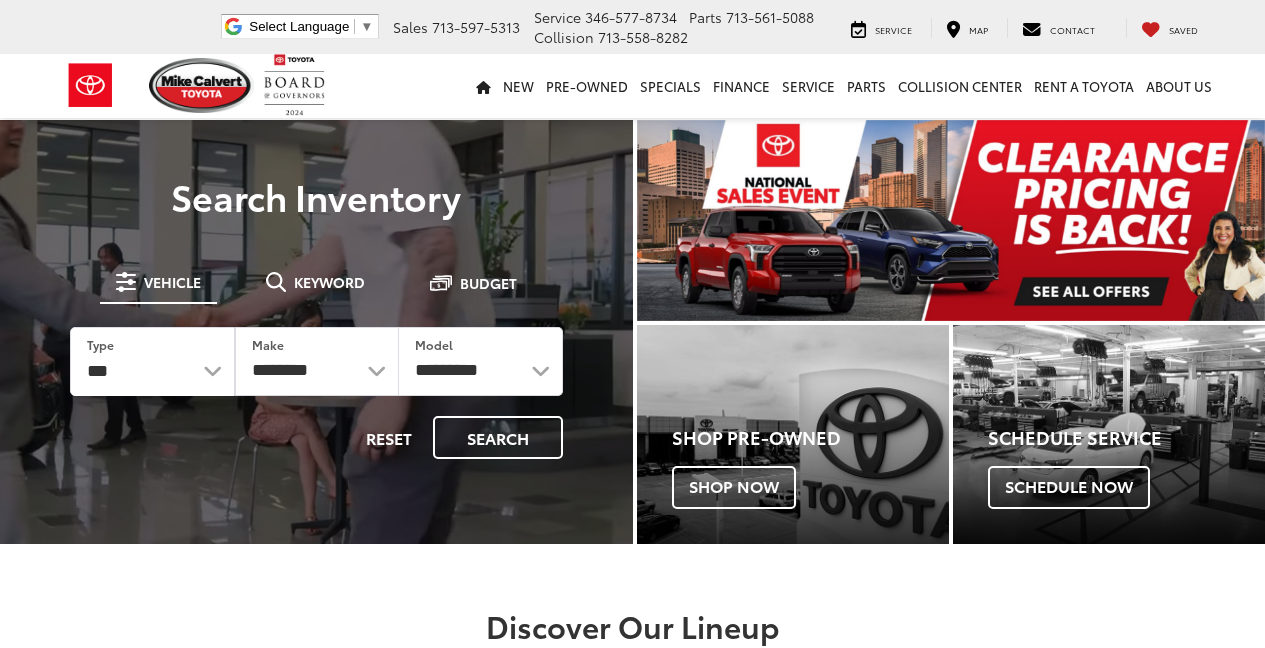 scroll, scrollTop: 0, scrollLeft: 0, axis: both 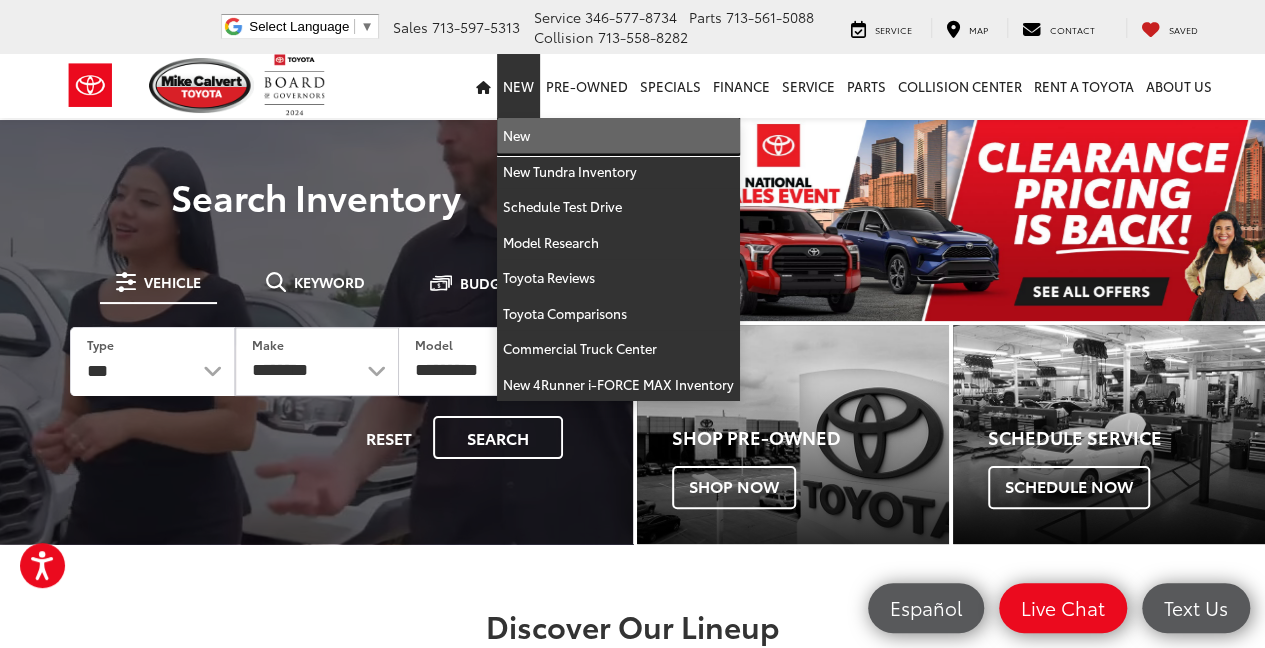 click on "New" at bounding box center [618, 136] 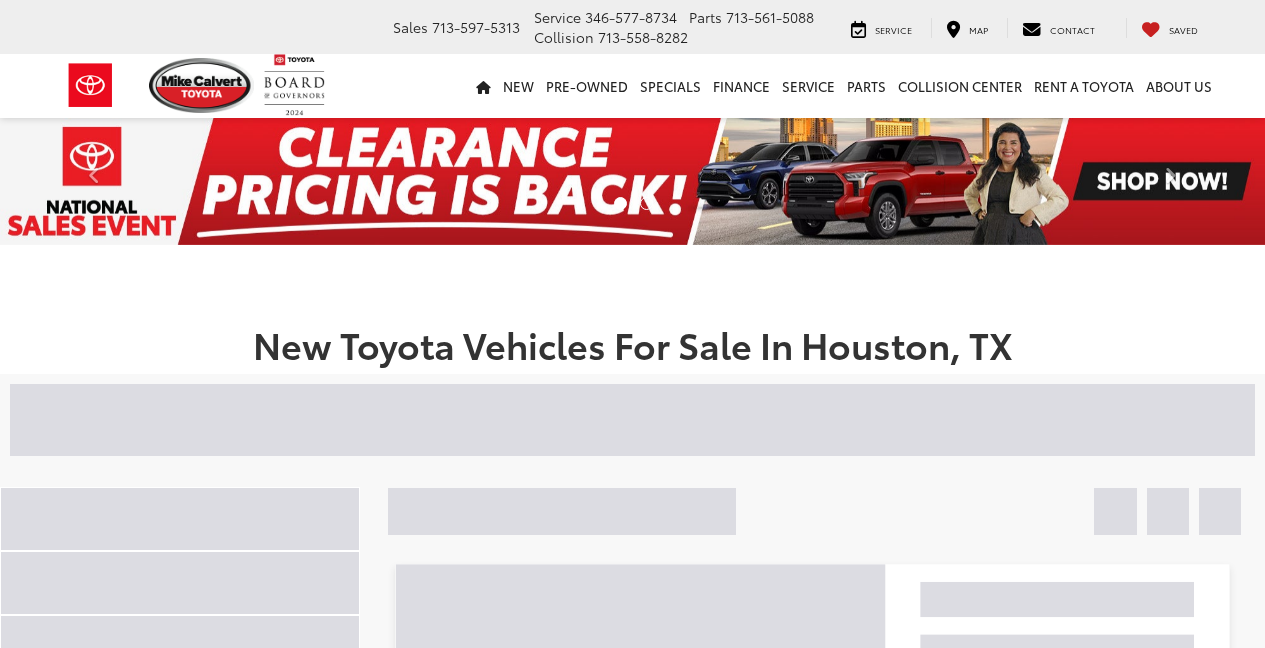 scroll, scrollTop: 0, scrollLeft: 0, axis: both 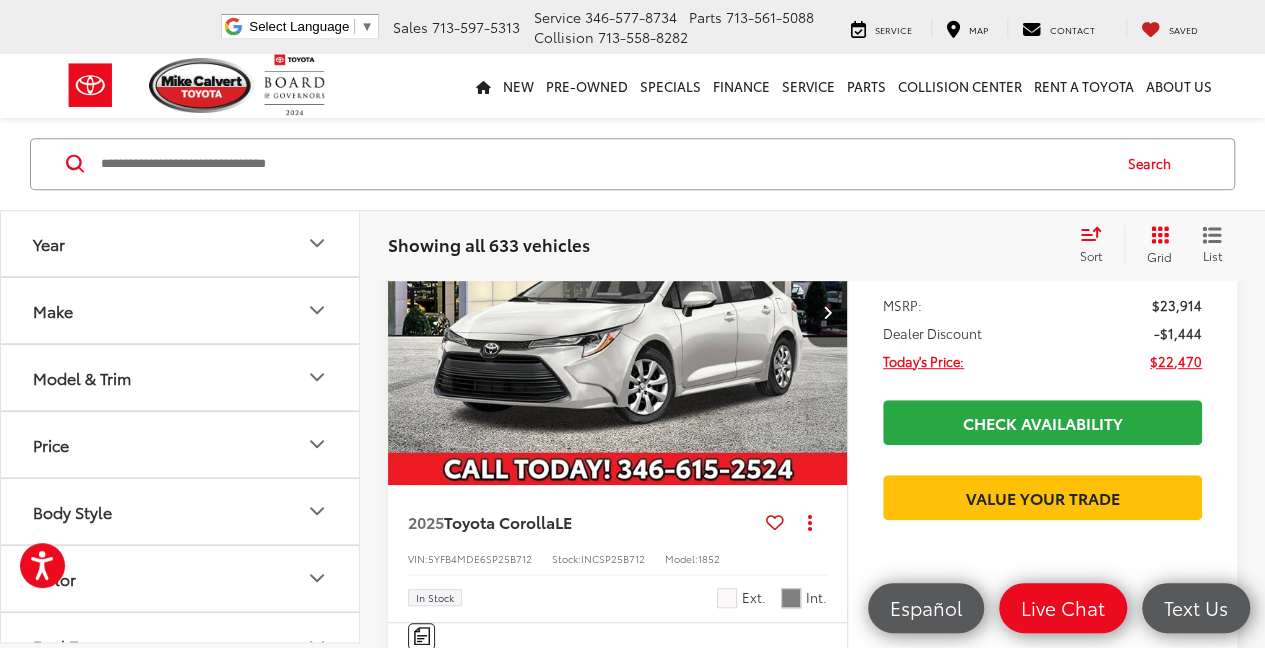 click 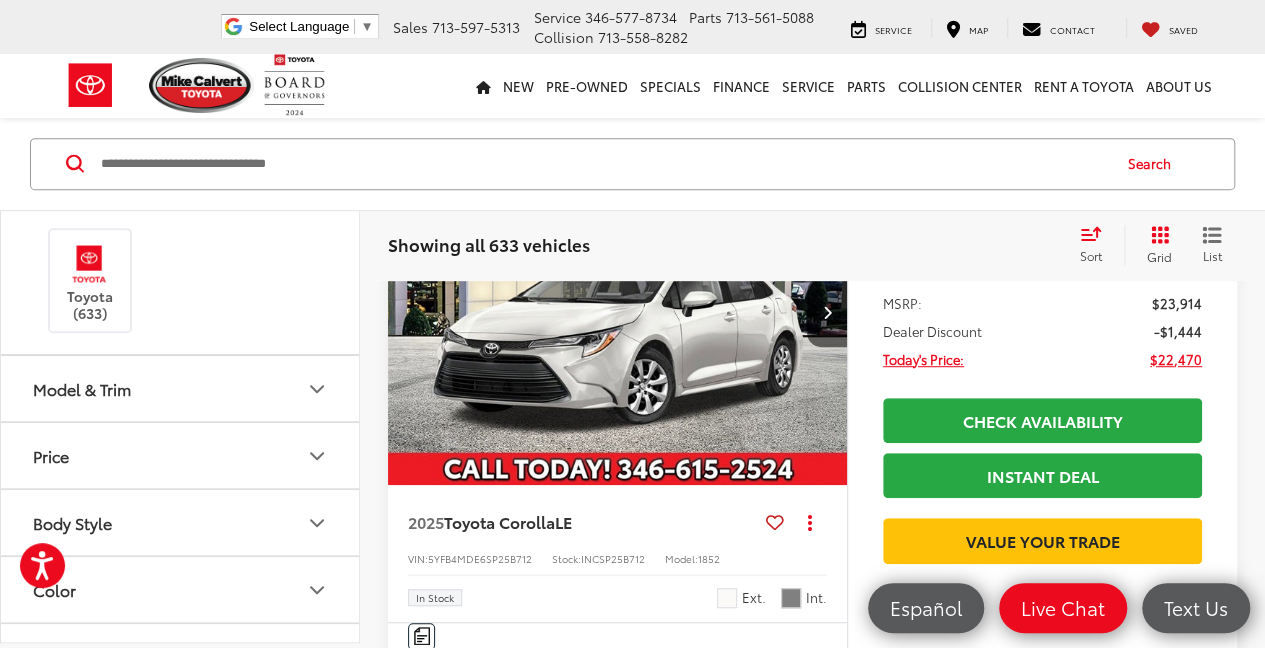 scroll, scrollTop: 133, scrollLeft: 0, axis: vertical 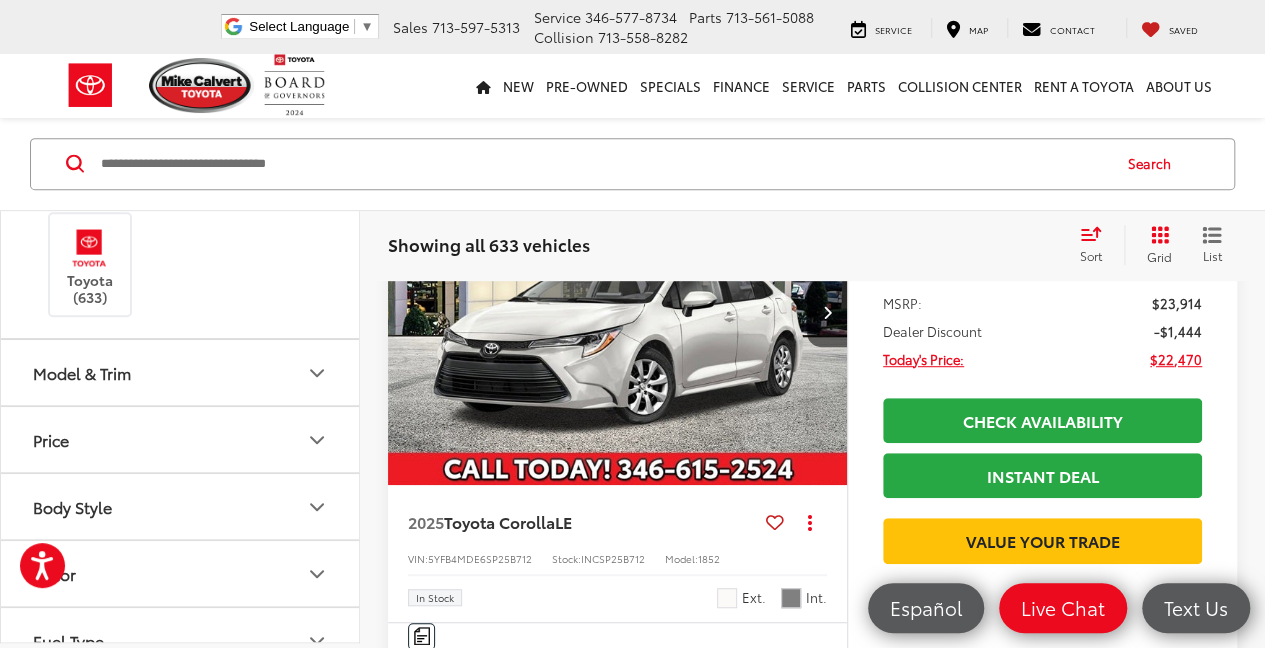 click 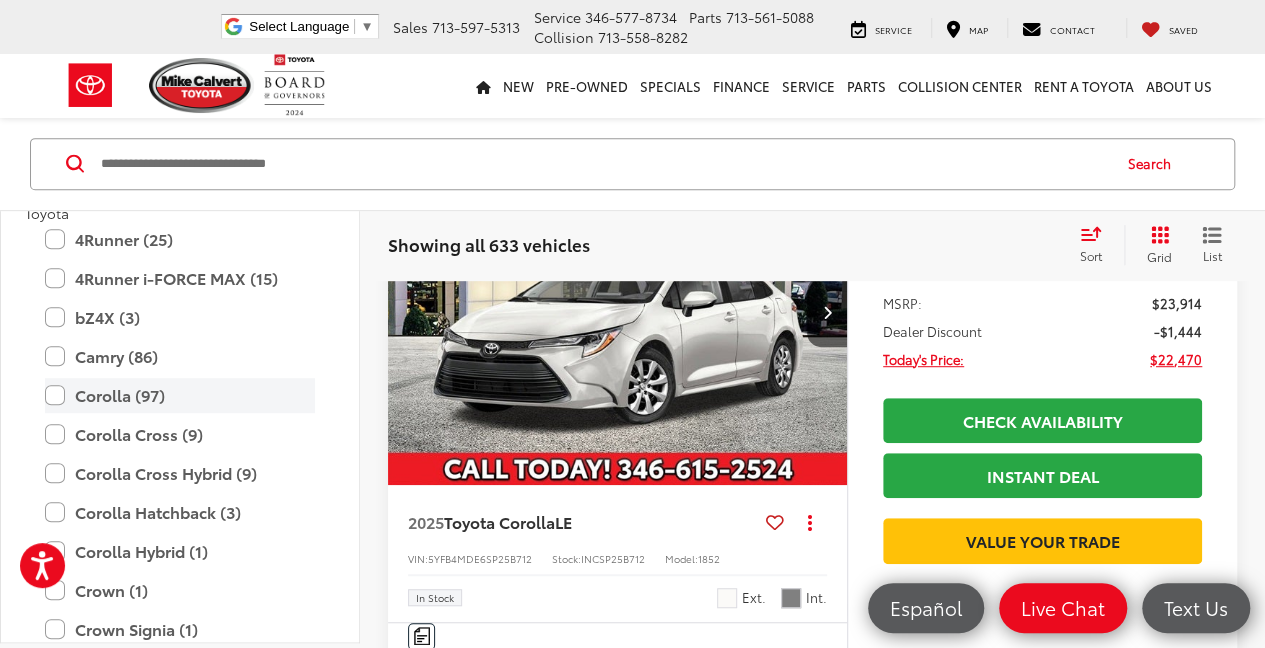 scroll, scrollTop: 400, scrollLeft: 0, axis: vertical 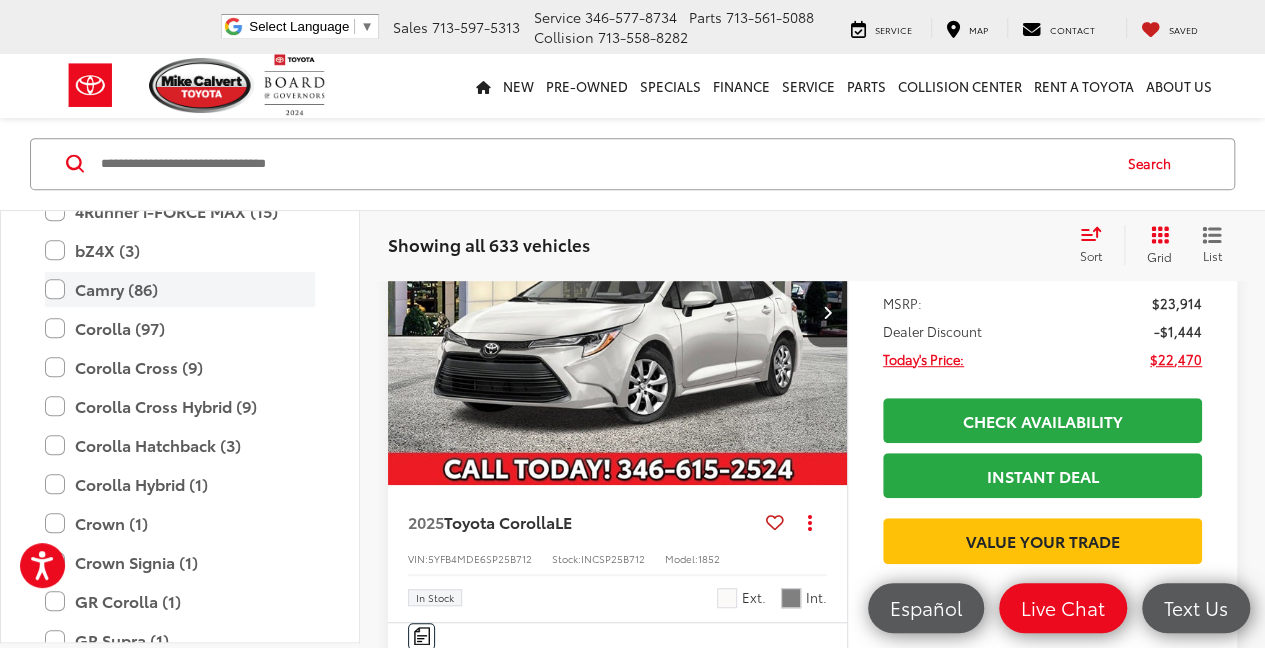 click on "Camry (86)" at bounding box center [180, 289] 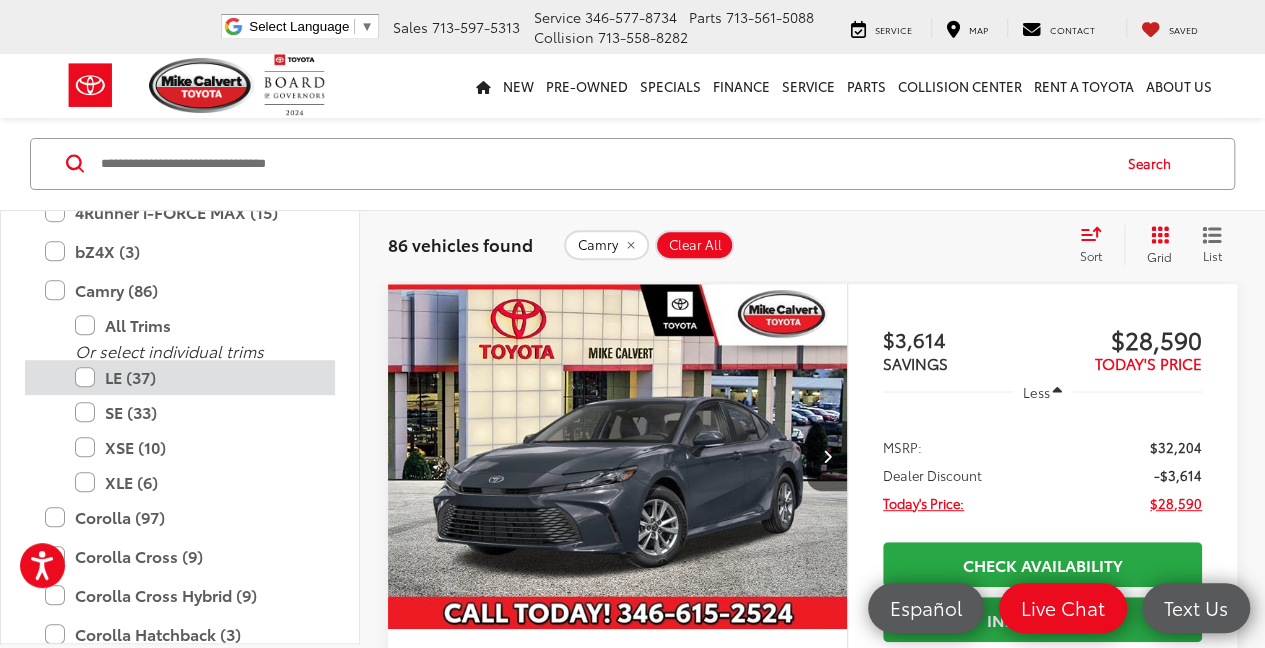 scroll, scrollTop: 0, scrollLeft: 0, axis: both 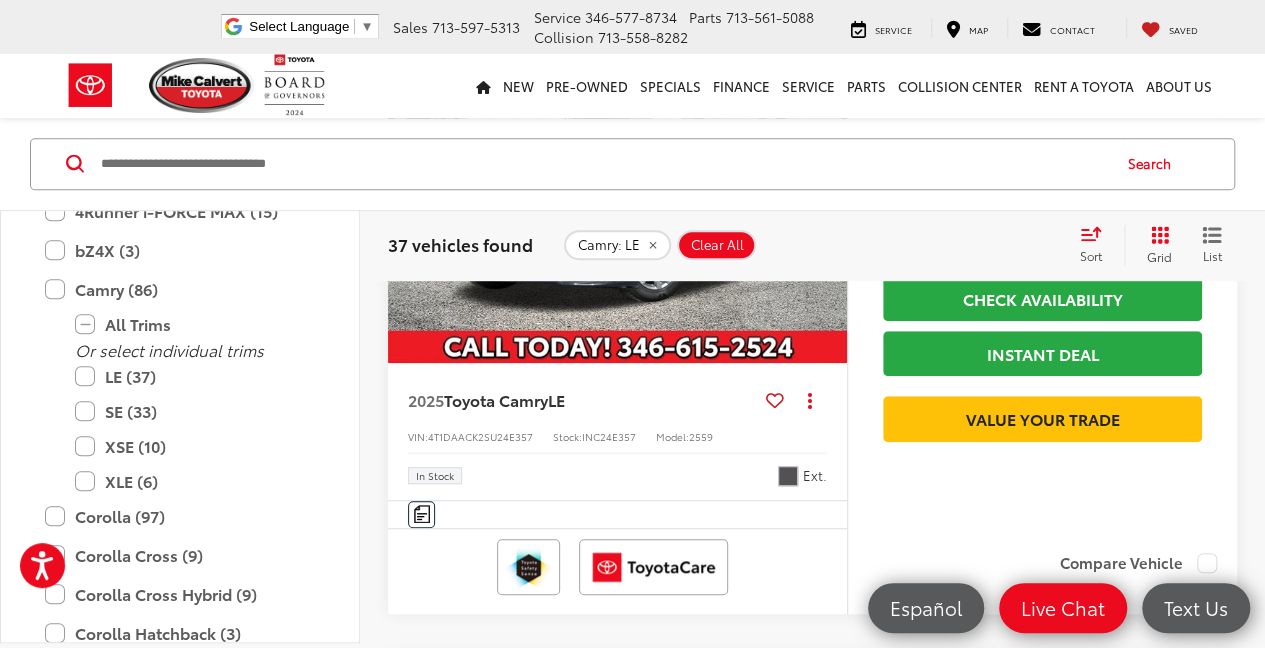 click at bounding box center (618, 191) 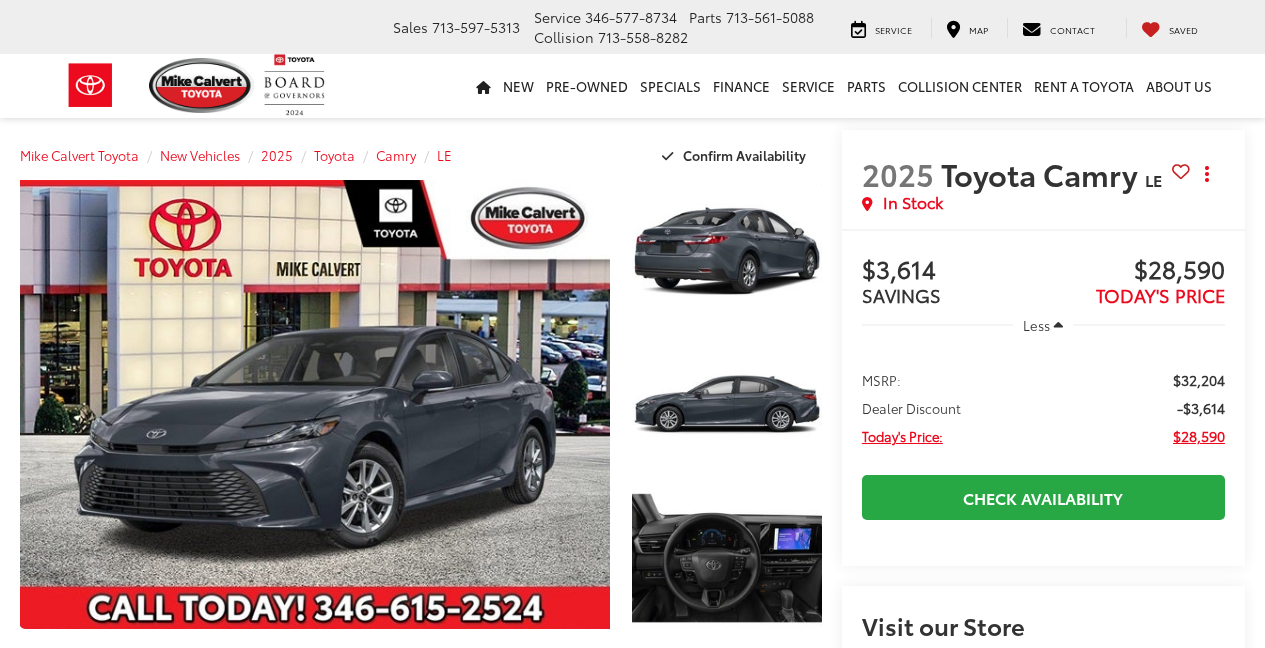 scroll, scrollTop: 0, scrollLeft: 0, axis: both 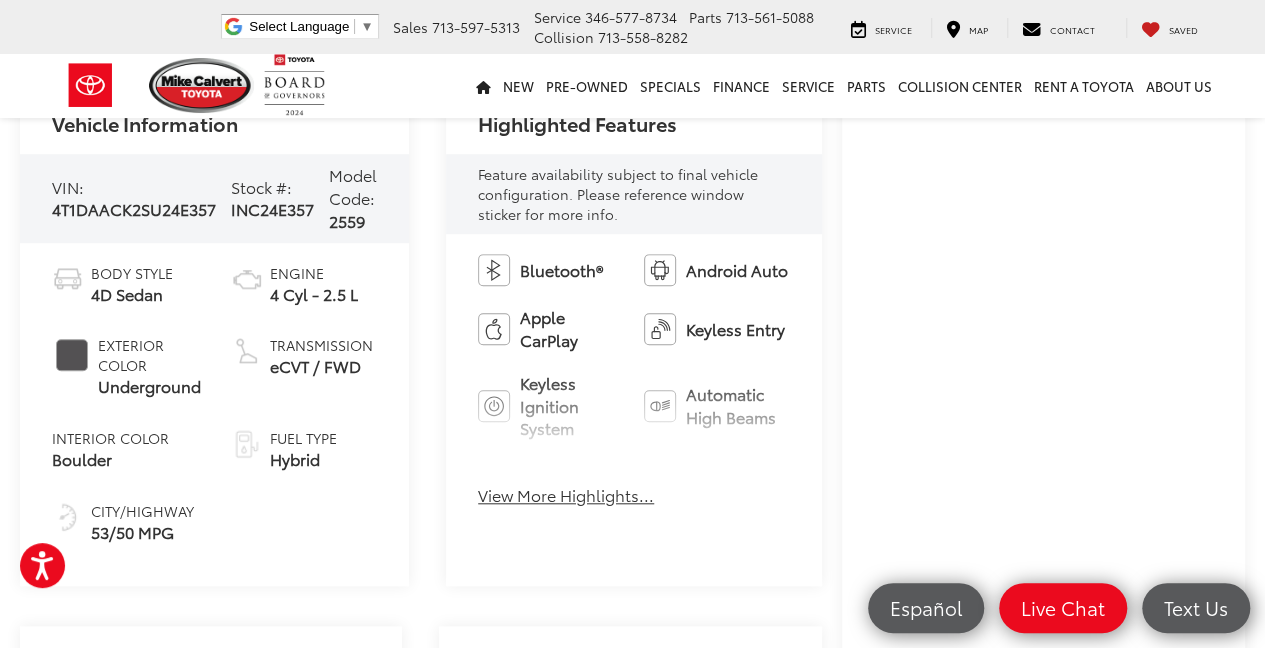 click on "View More Highlights..." at bounding box center [566, 495] 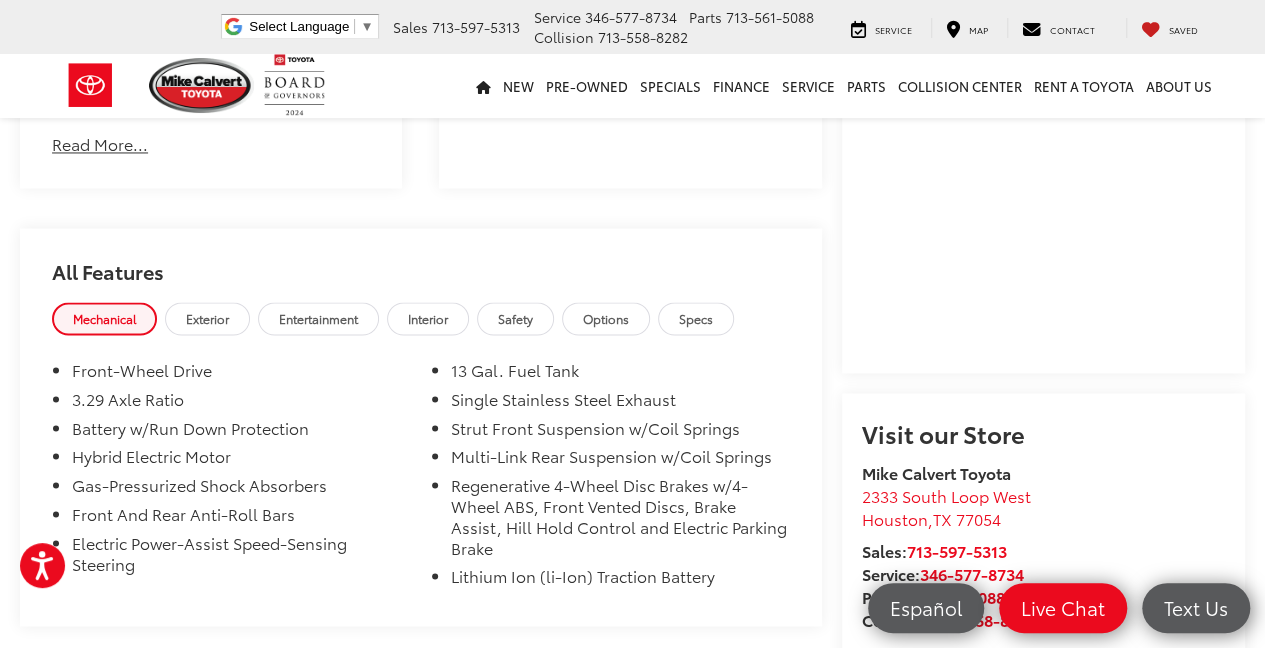 scroll, scrollTop: 1600, scrollLeft: 0, axis: vertical 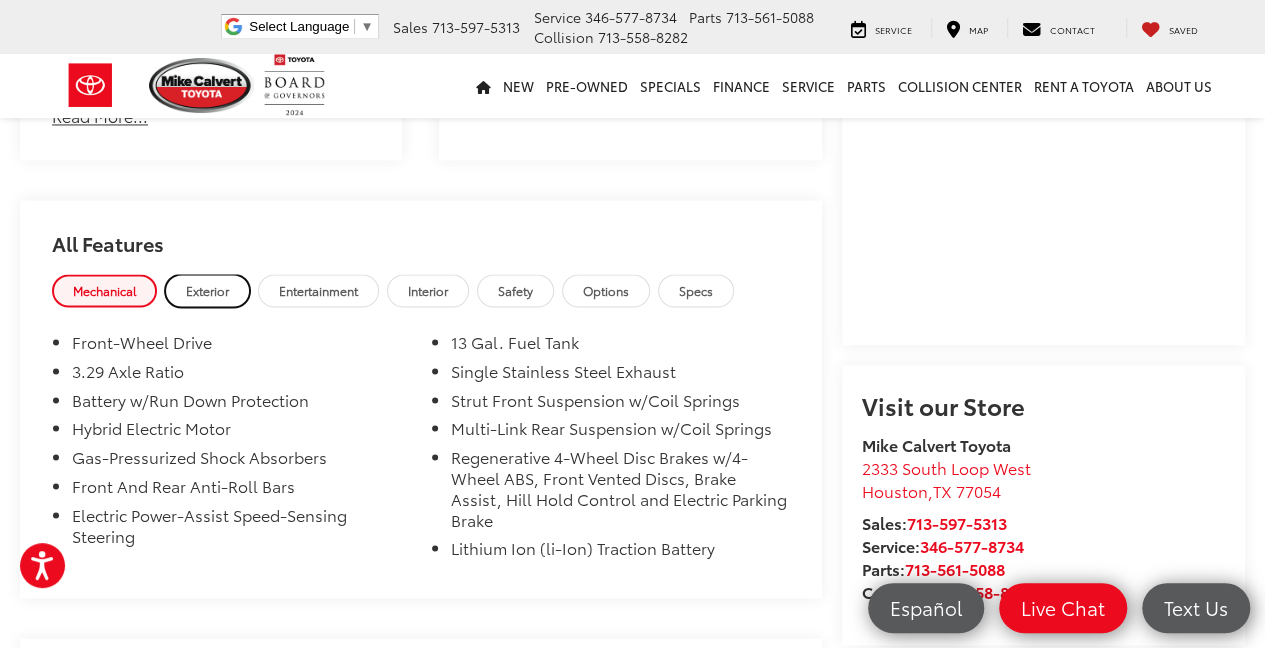 click on "Exterior" at bounding box center [207, 290] 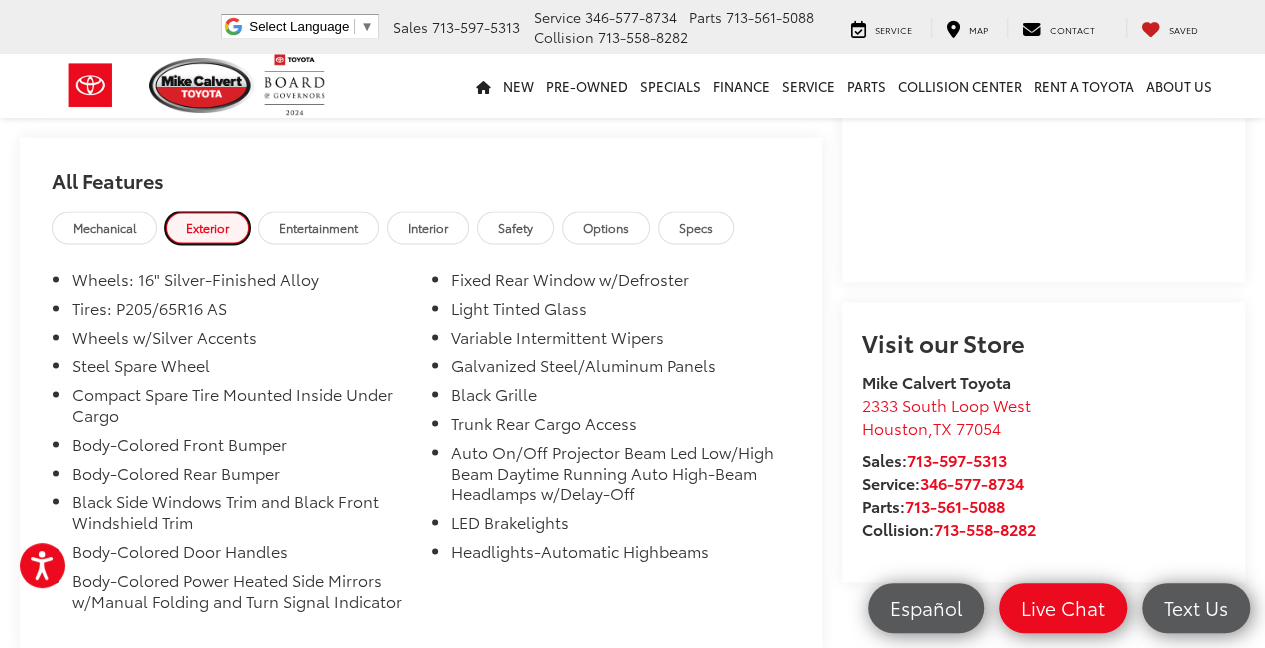 scroll, scrollTop: 1466, scrollLeft: 0, axis: vertical 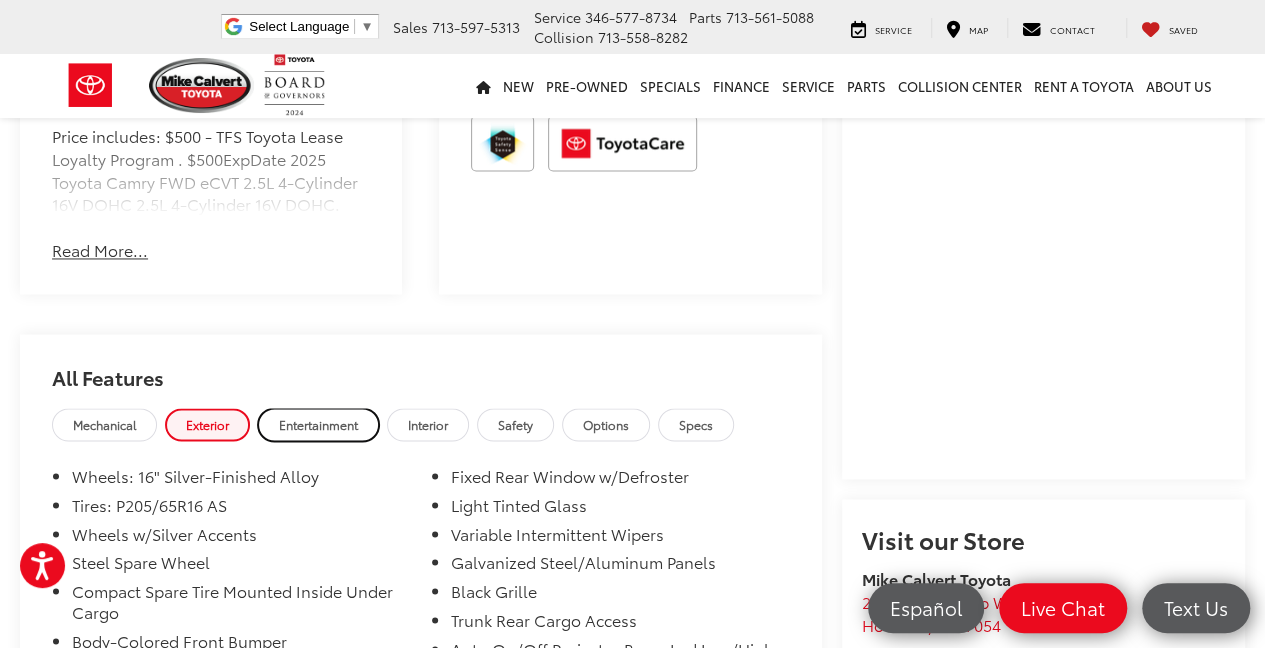 click on "Entertainment" at bounding box center [318, 424] 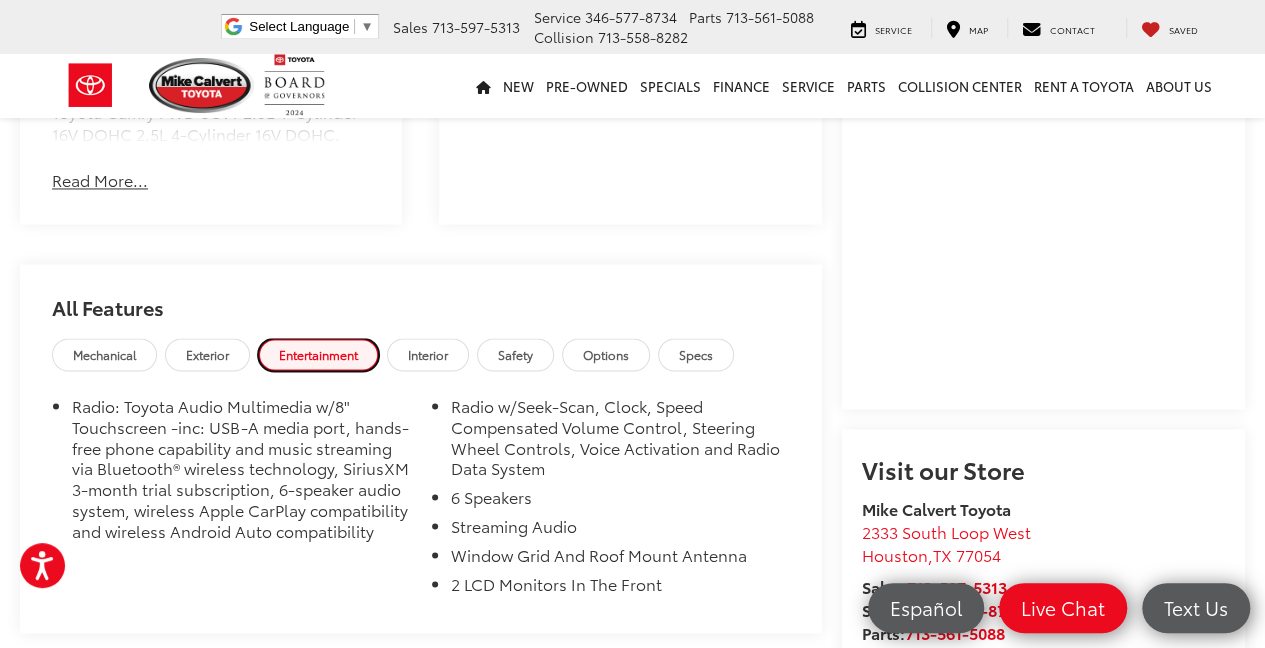 scroll, scrollTop: 1533, scrollLeft: 0, axis: vertical 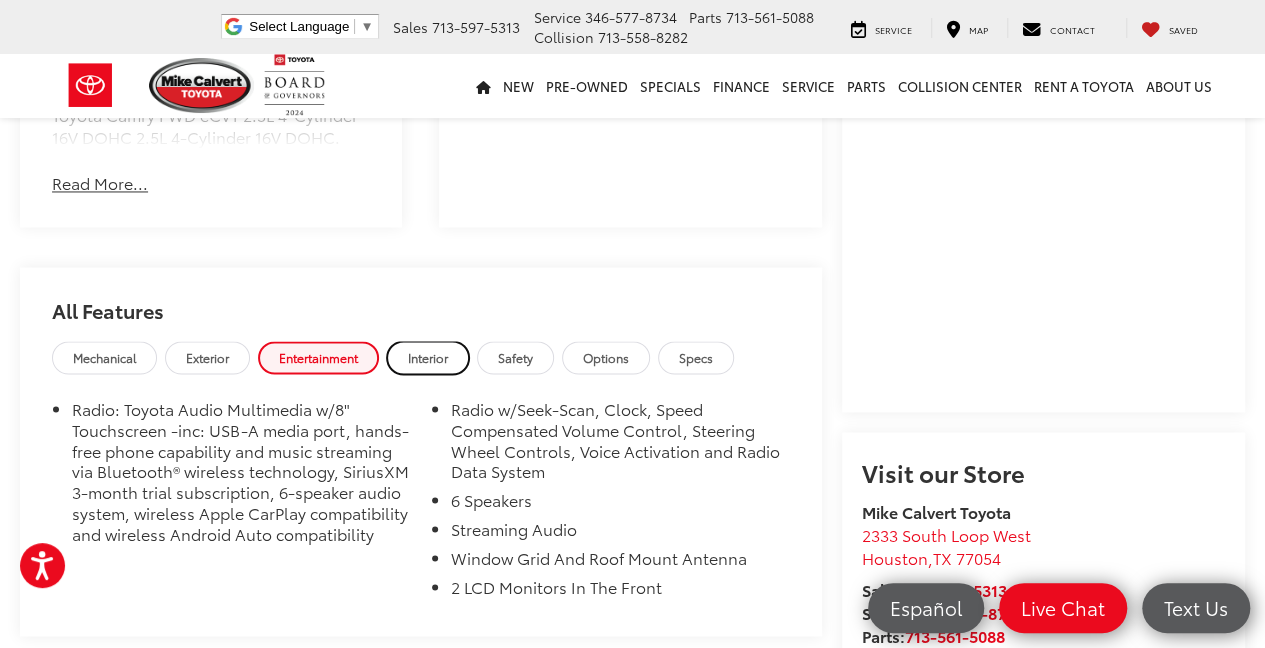 click on "Interior" at bounding box center [428, 357] 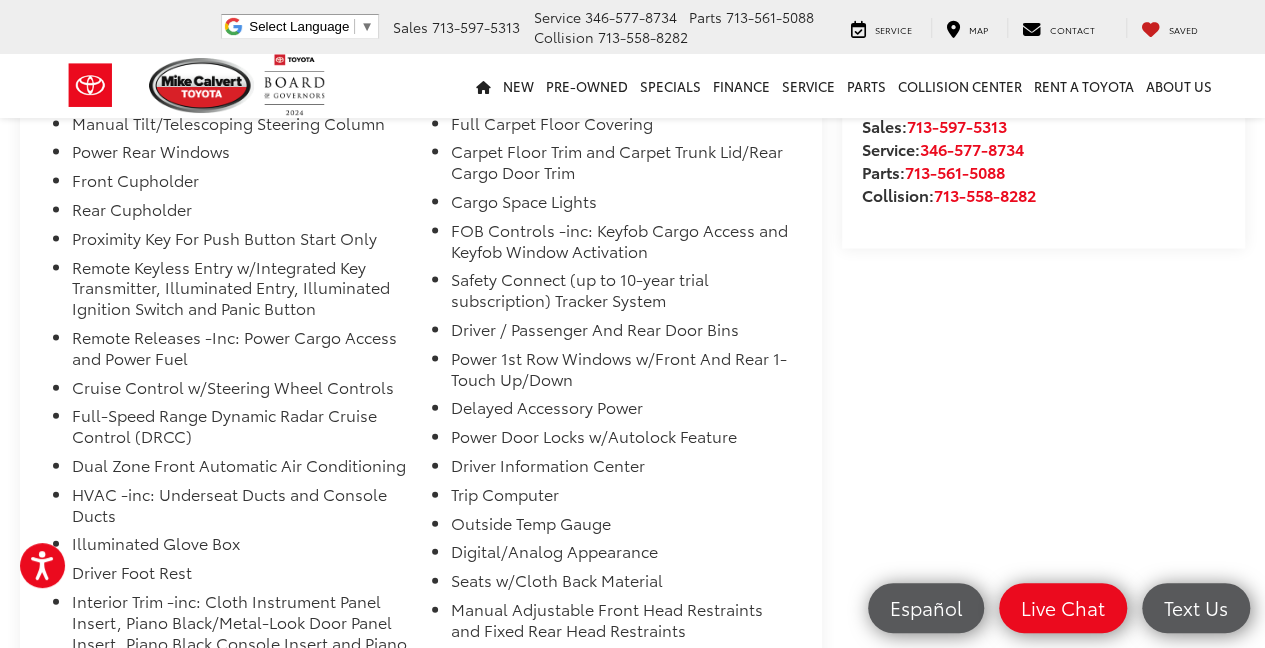 scroll, scrollTop: 1733, scrollLeft: 0, axis: vertical 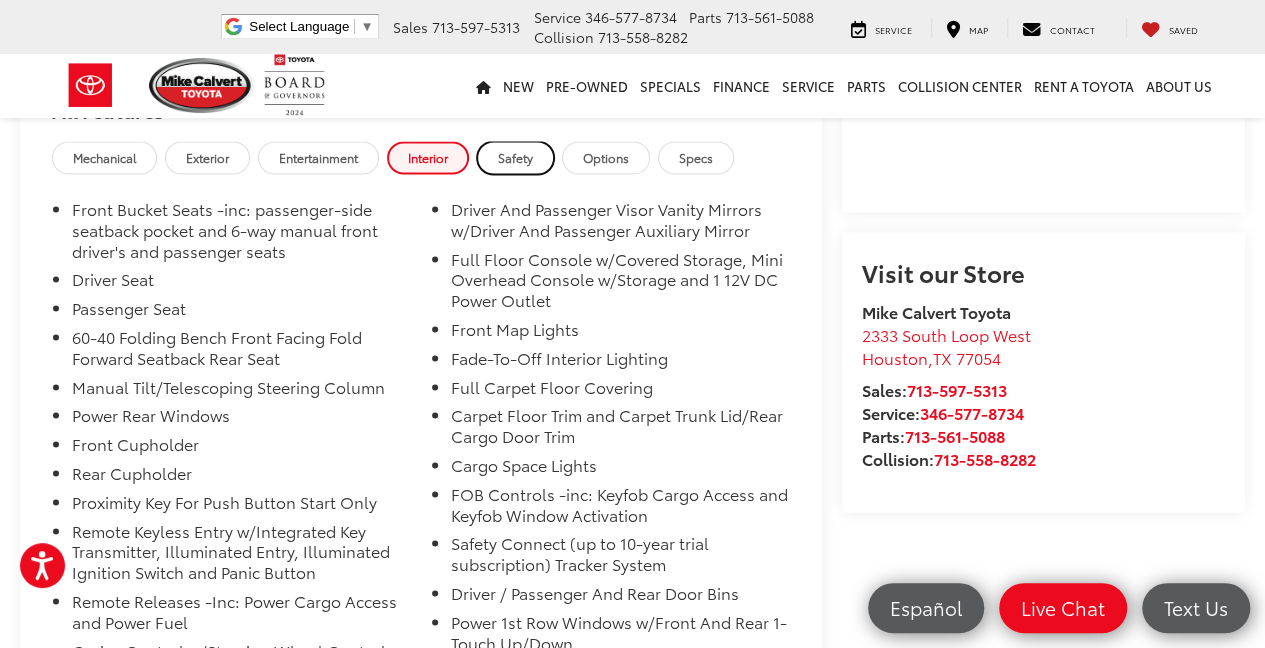 click on "Safety" at bounding box center [515, 157] 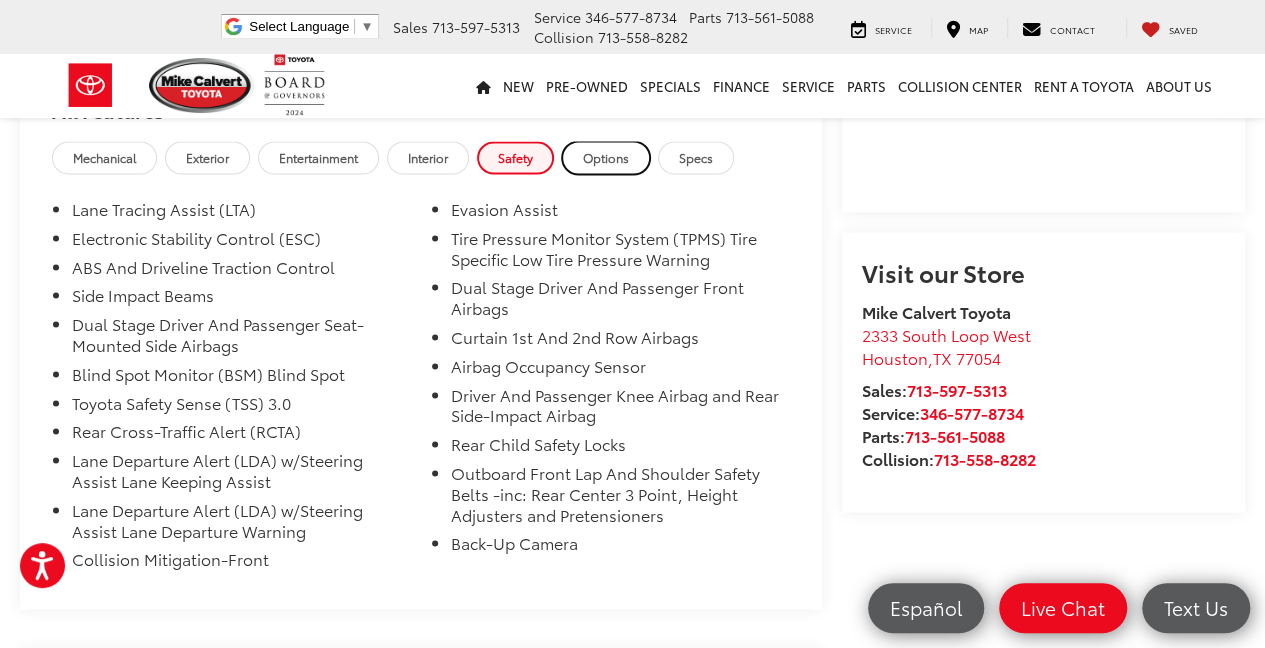 click on "Options" at bounding box center (606, 157) 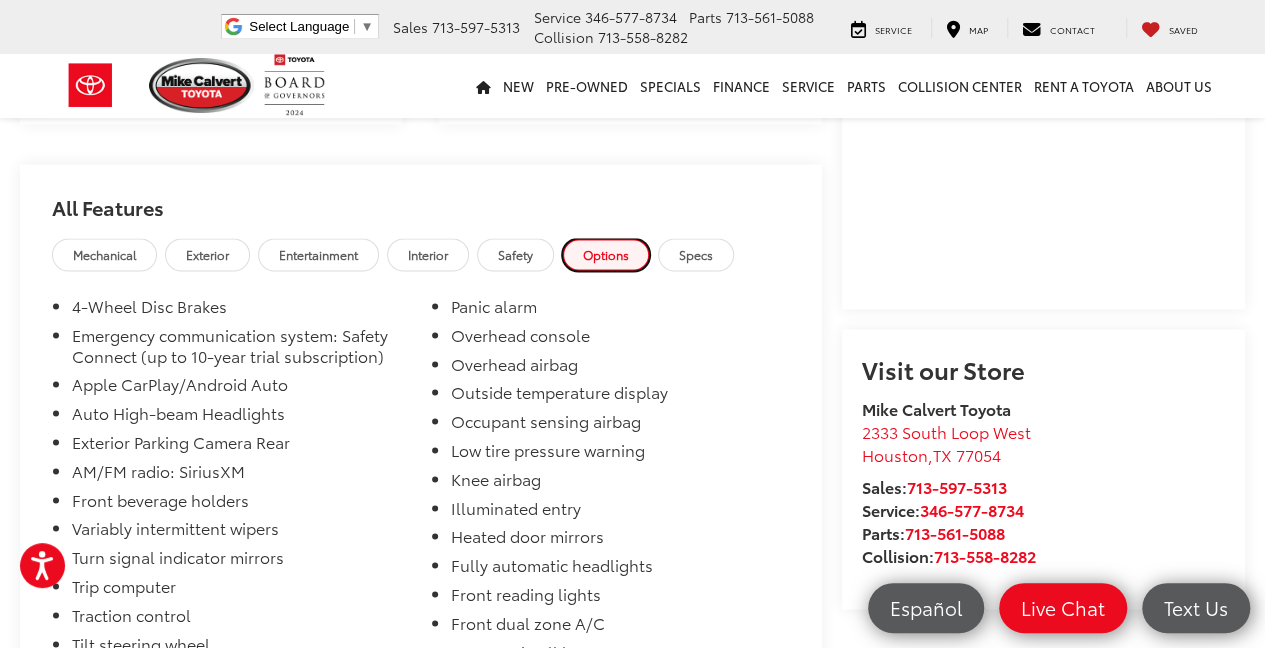 scroll, scrollTop: 1600, scrollLeft: 0, axis: vertical 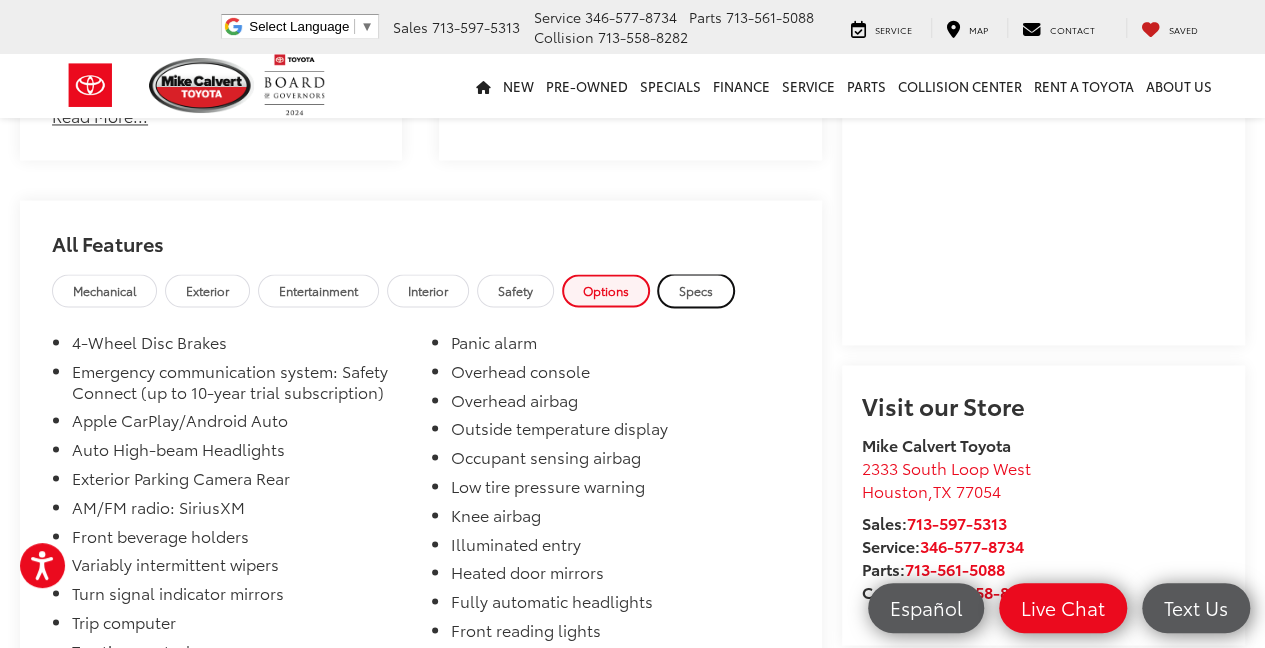 click on "Specs" at bounding box center [696, 290] 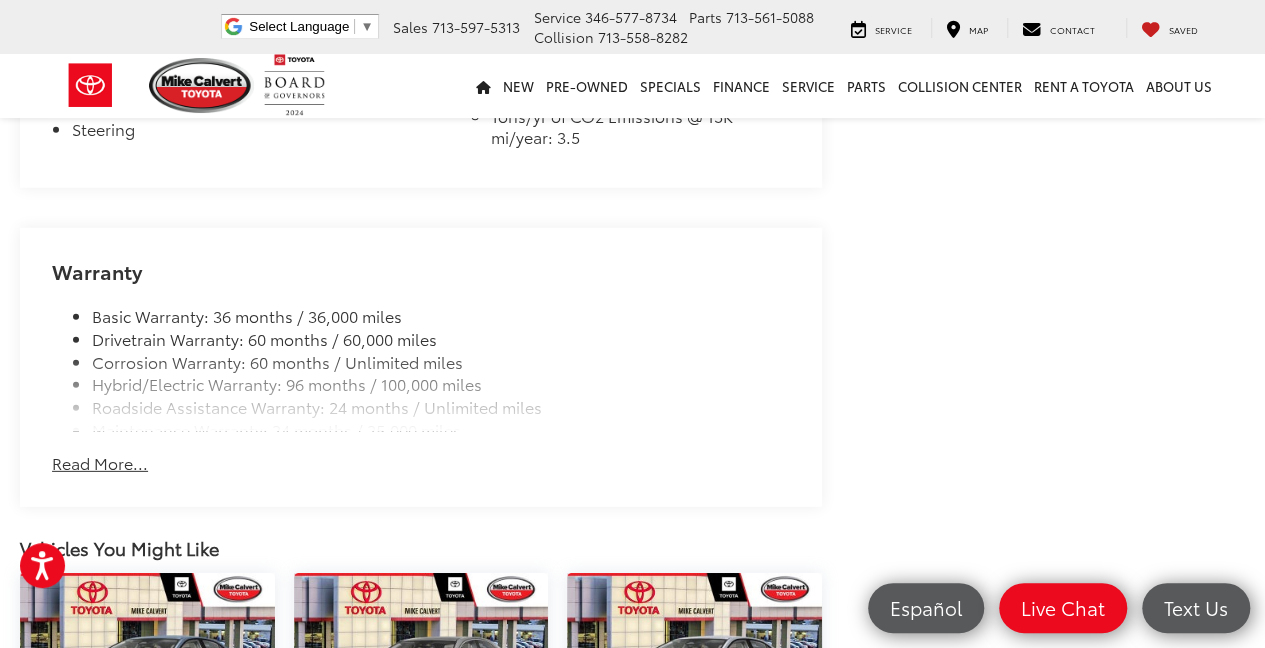 scroll, scrollTop: 2800, scrollLeft: 0, axis: vertical 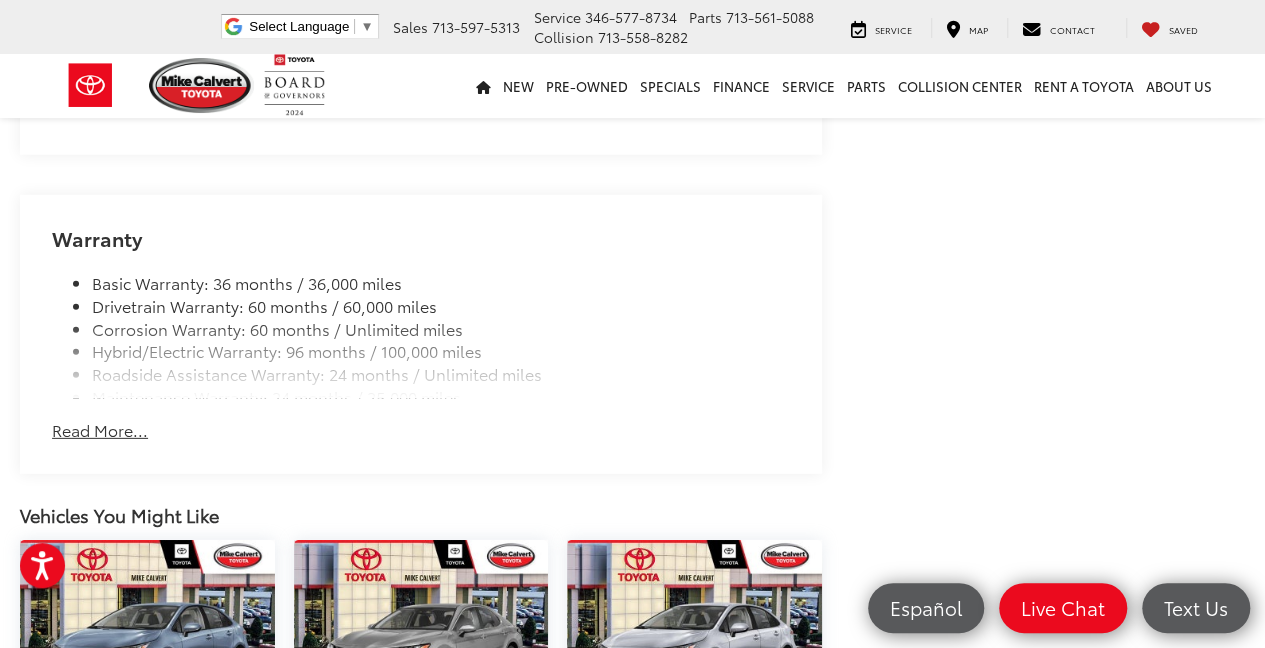 click on "Read More..." at bounding box center (100, 430) 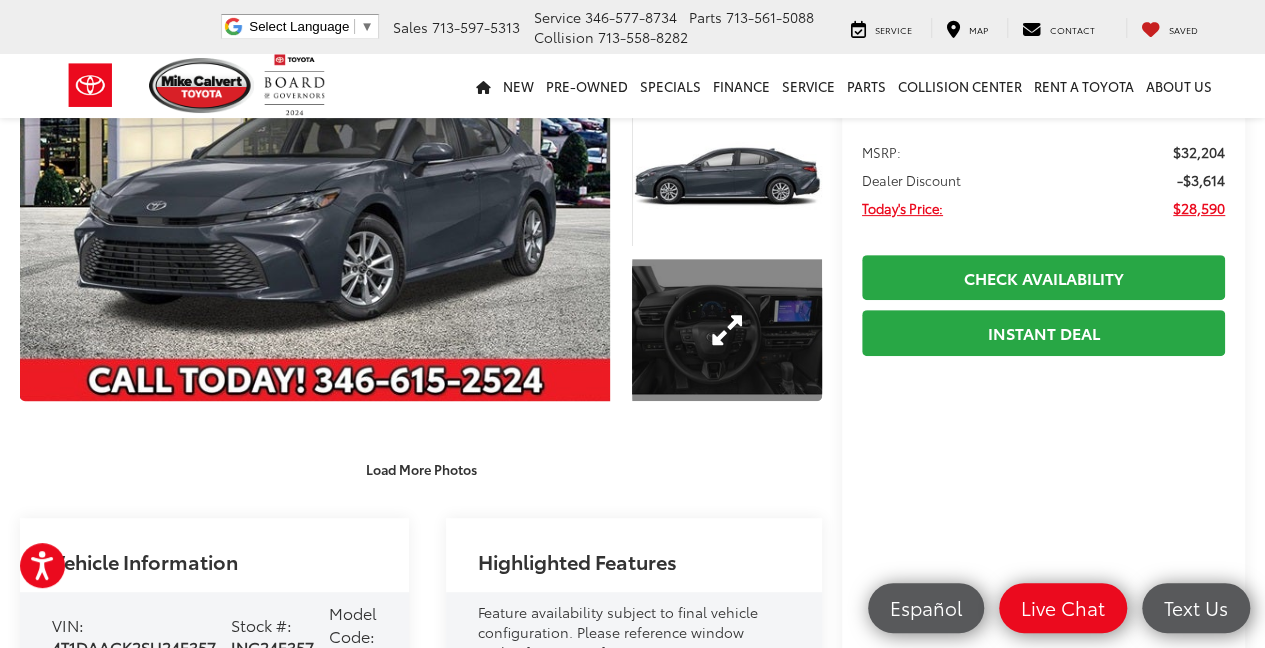 scroll, scrollTop: 0, scrollLeft: 0, axis: both 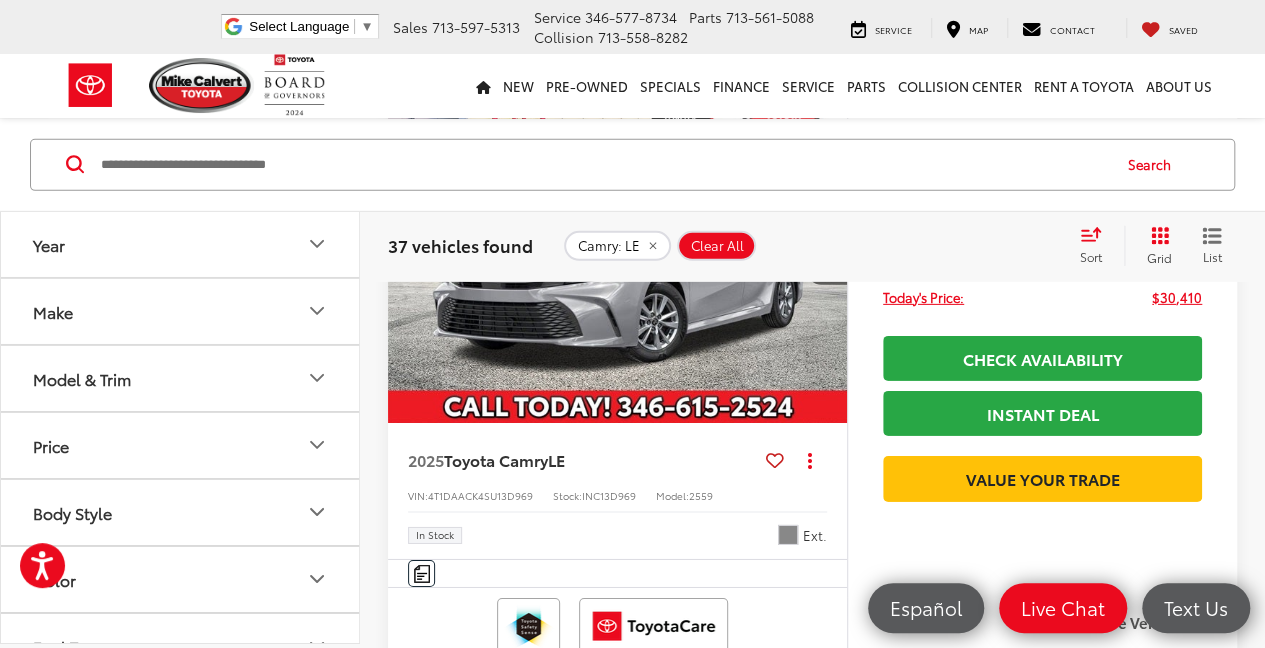 click at bounding box center (618, 251) 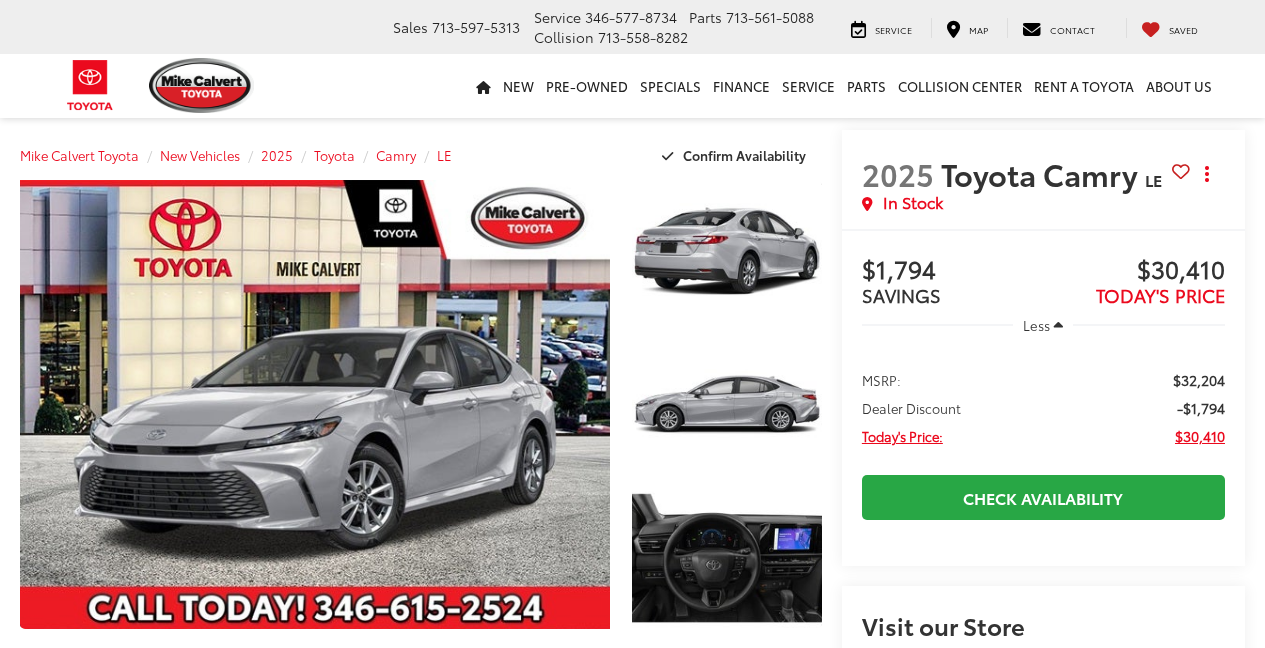 scroll, scrollTop: 0, scrollLeft: 0, axis: both 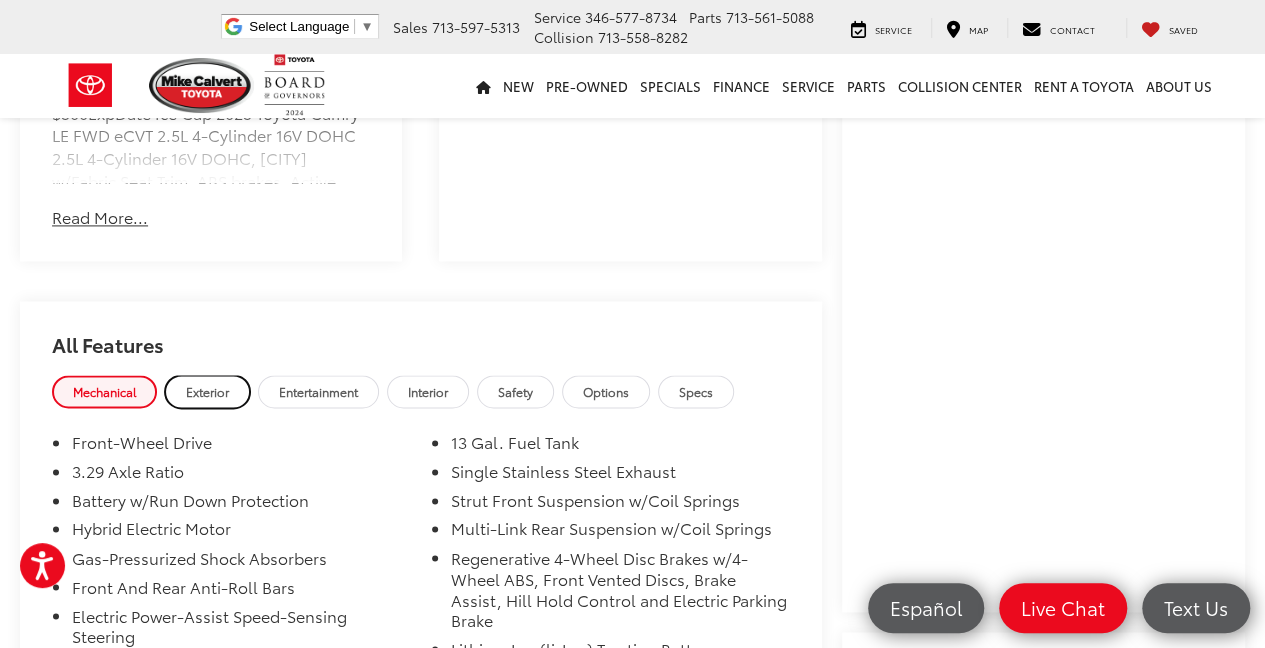 click on "Exterior" at bounding box center (207, 391) 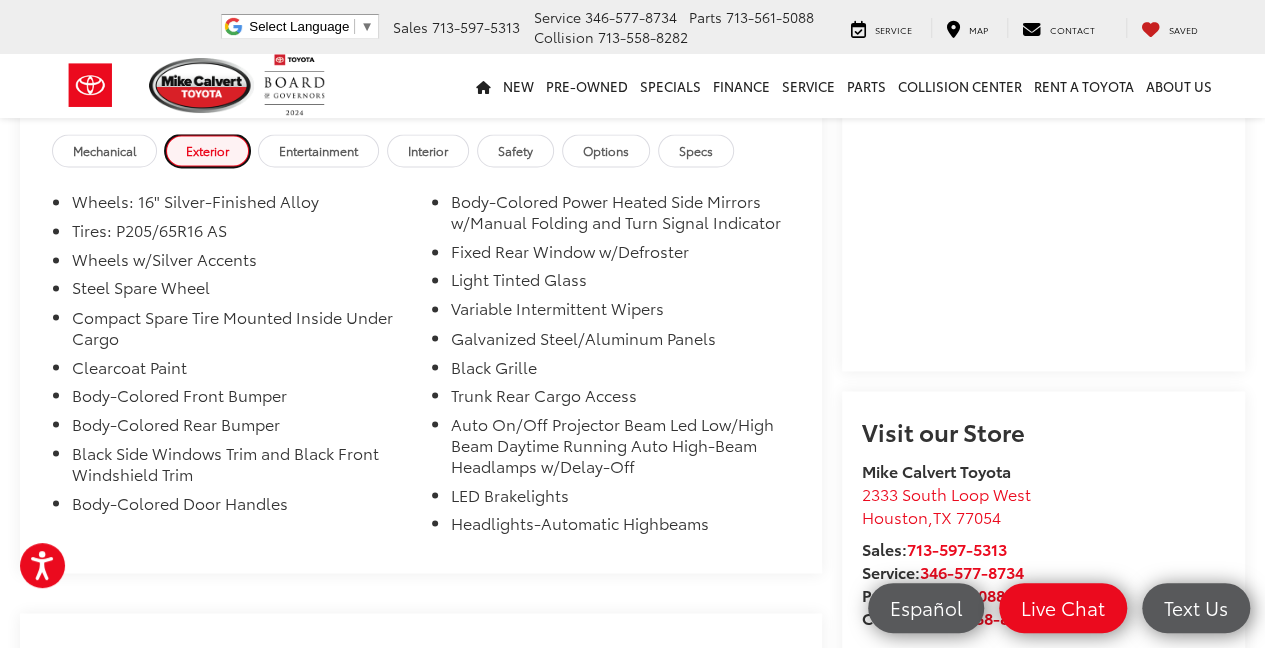 scroll, scrollTop: 1533, scrollLeft: 0, axis: vertical 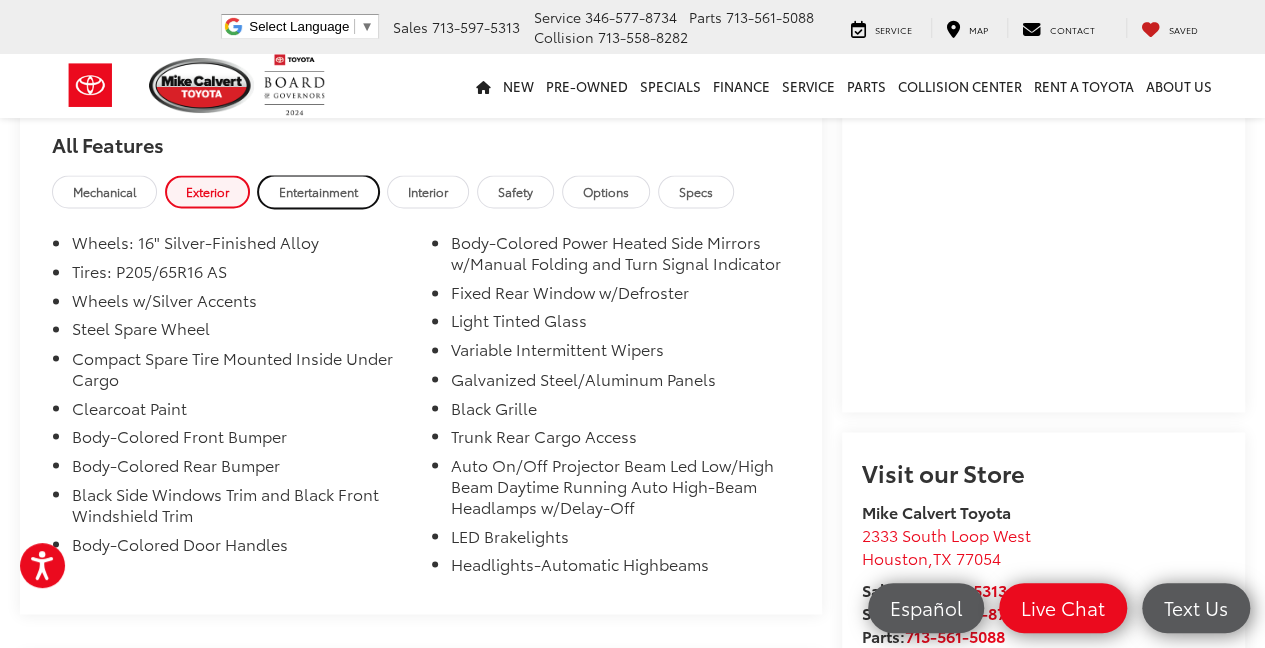 click on "Entertainment" at bounding box center [318, 191] 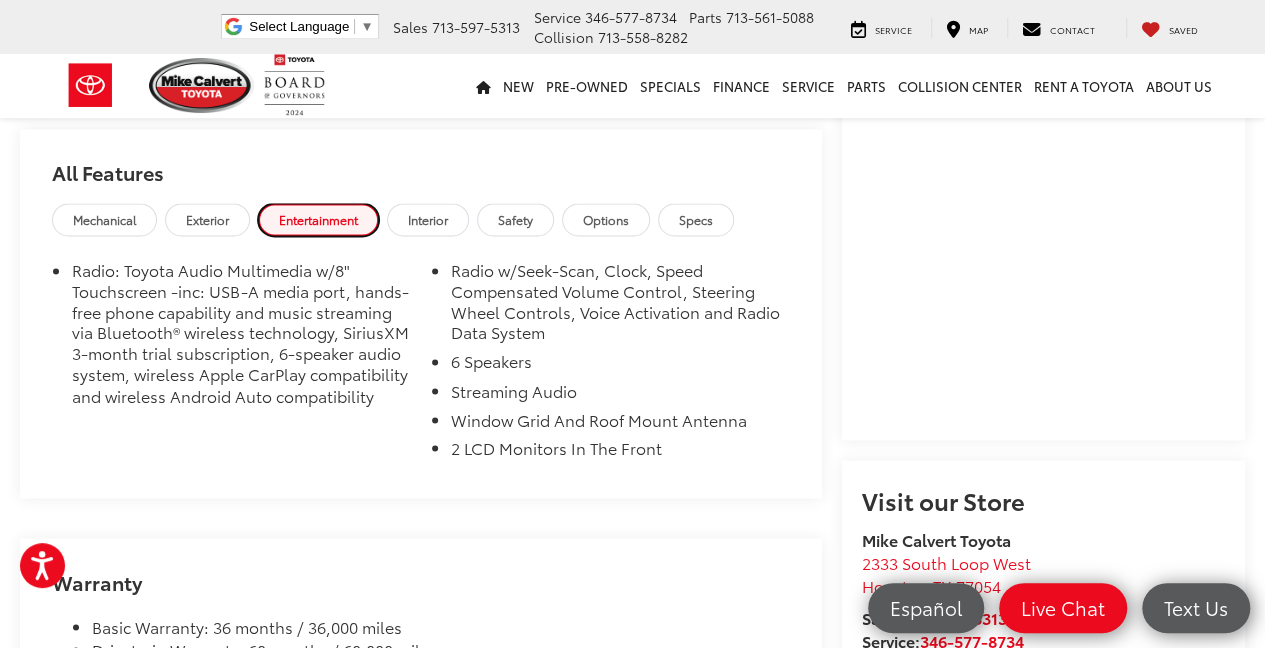 scroll, scrollTop: 1266, scrollLeft: 0, axis: vertical 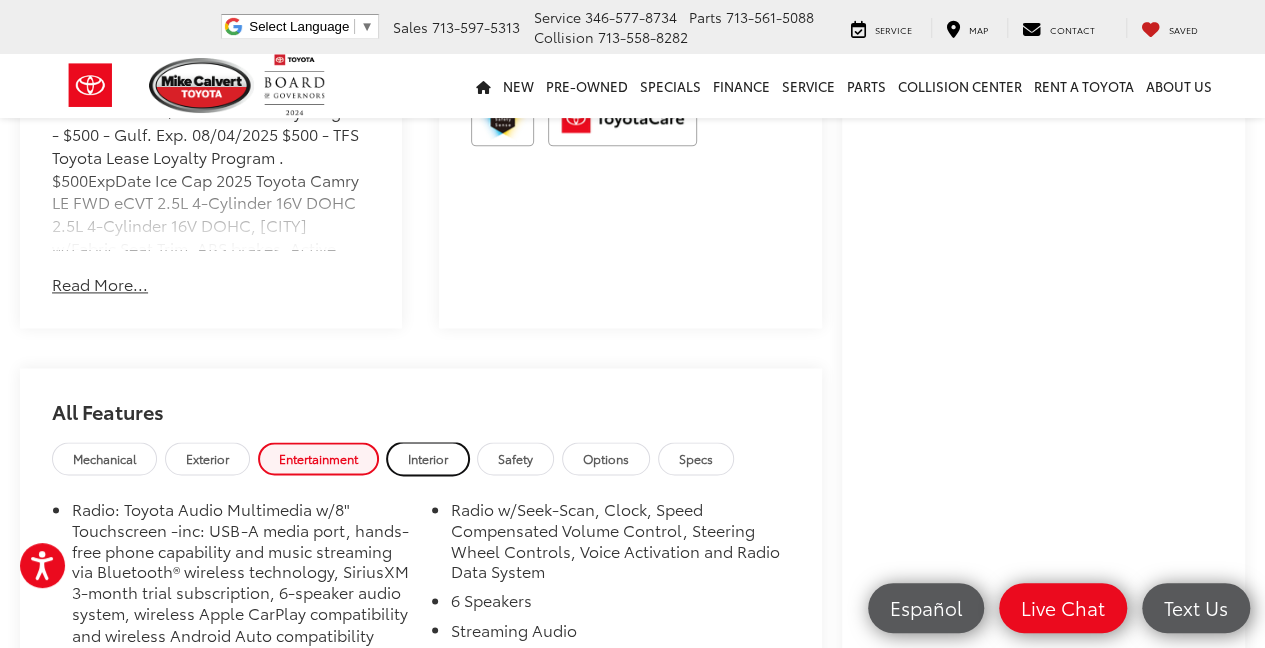 click on "Interior" at bounding box center (428, 458) 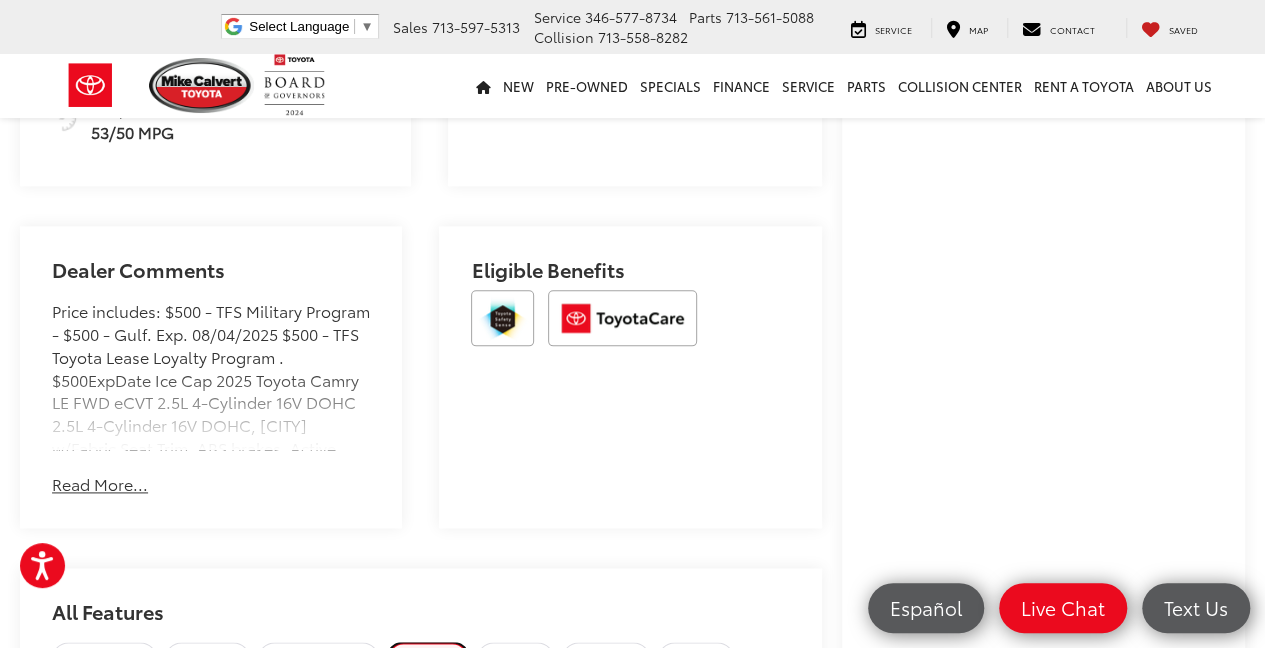 scroll, scrollTop: 1400, scrollLeft: 0, axis: vertical 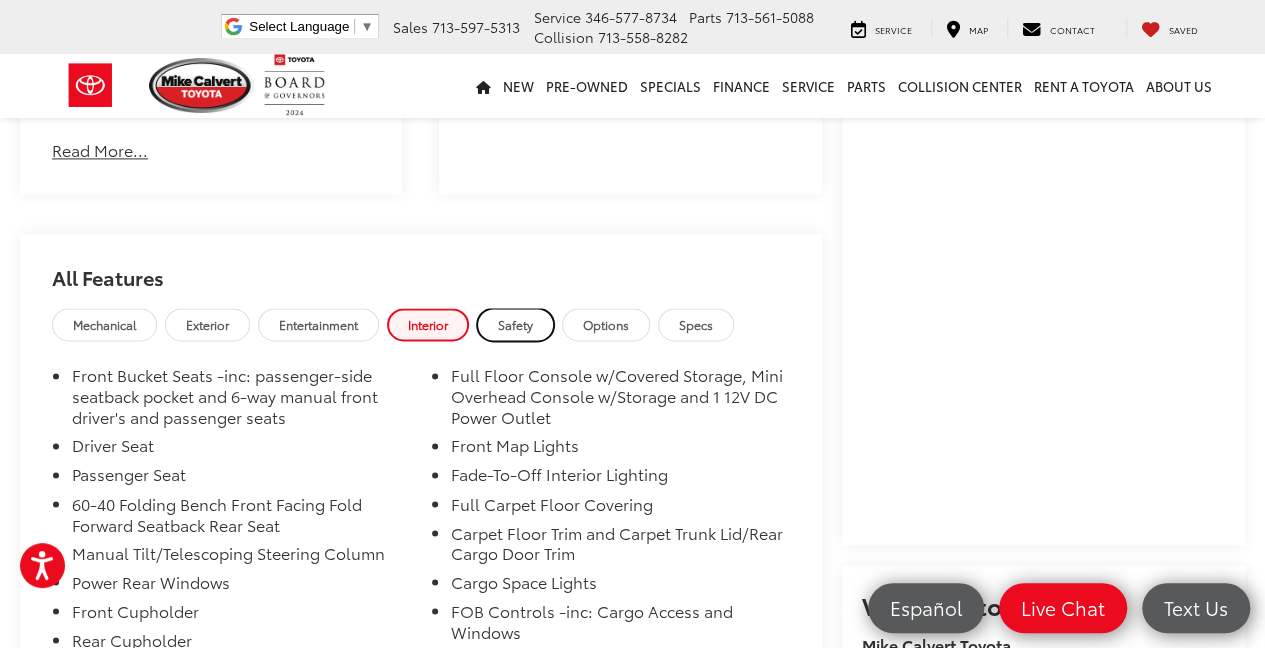 click on "Safety" at bounding box center [515, 324] 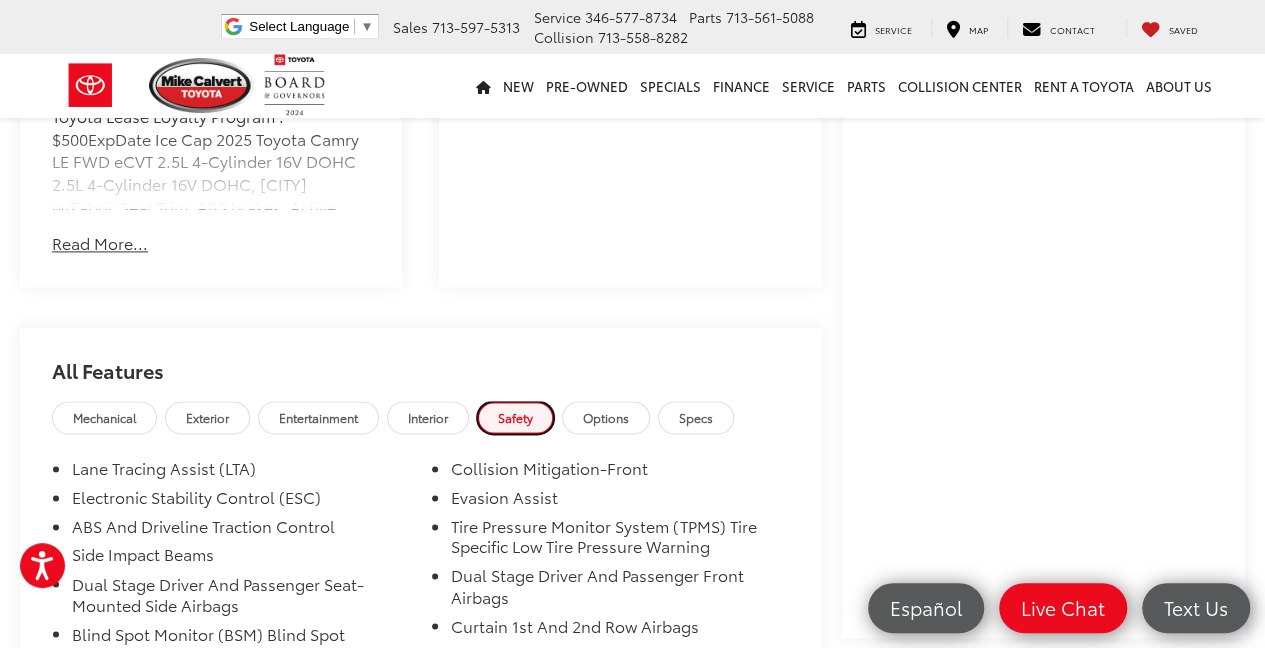 scroll, scrollTop: 1333, scrollLeft: 0, axis: vertical 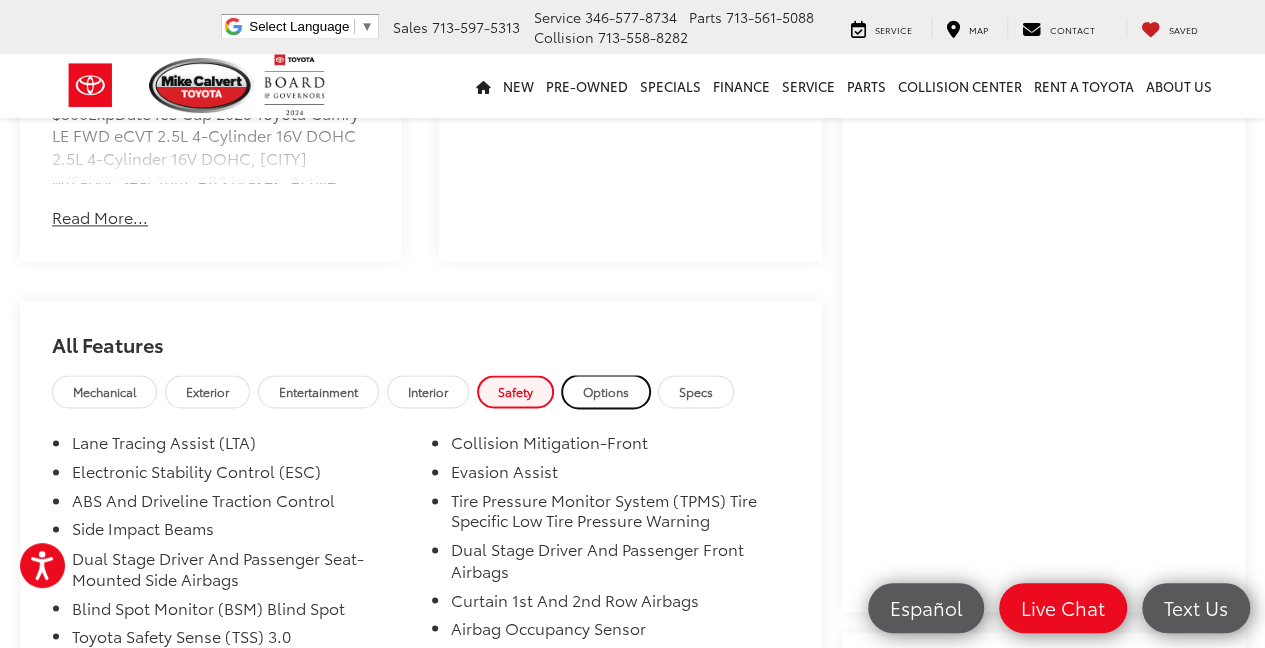 click on "Options" at bounding box center [606, 391] 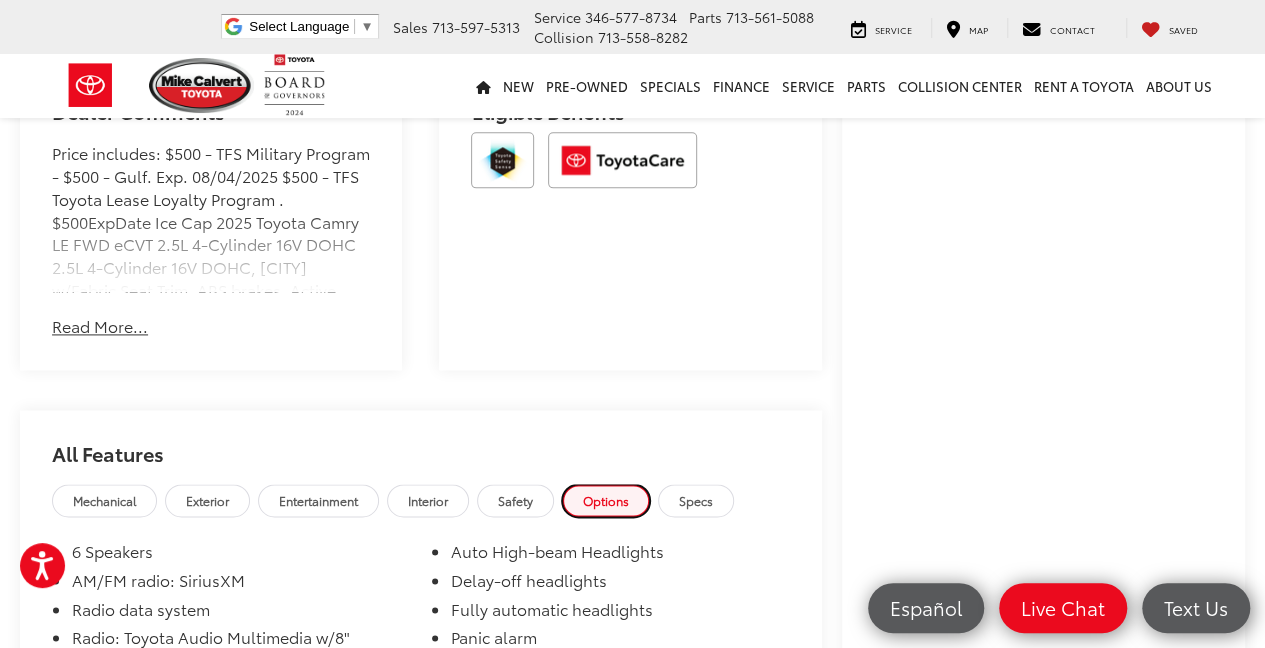 scroll, scrollTop: 1200, scrollLeft: 0, axis: vertical 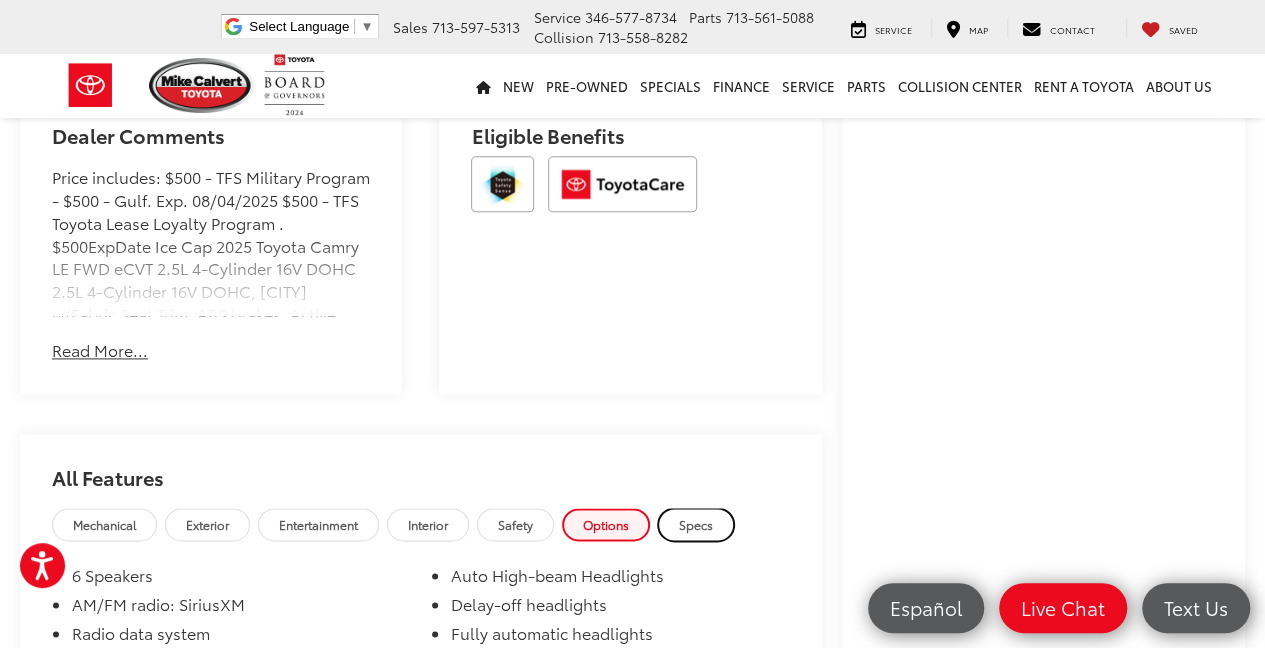 click on "Specs" at bounding box center [696, 524] 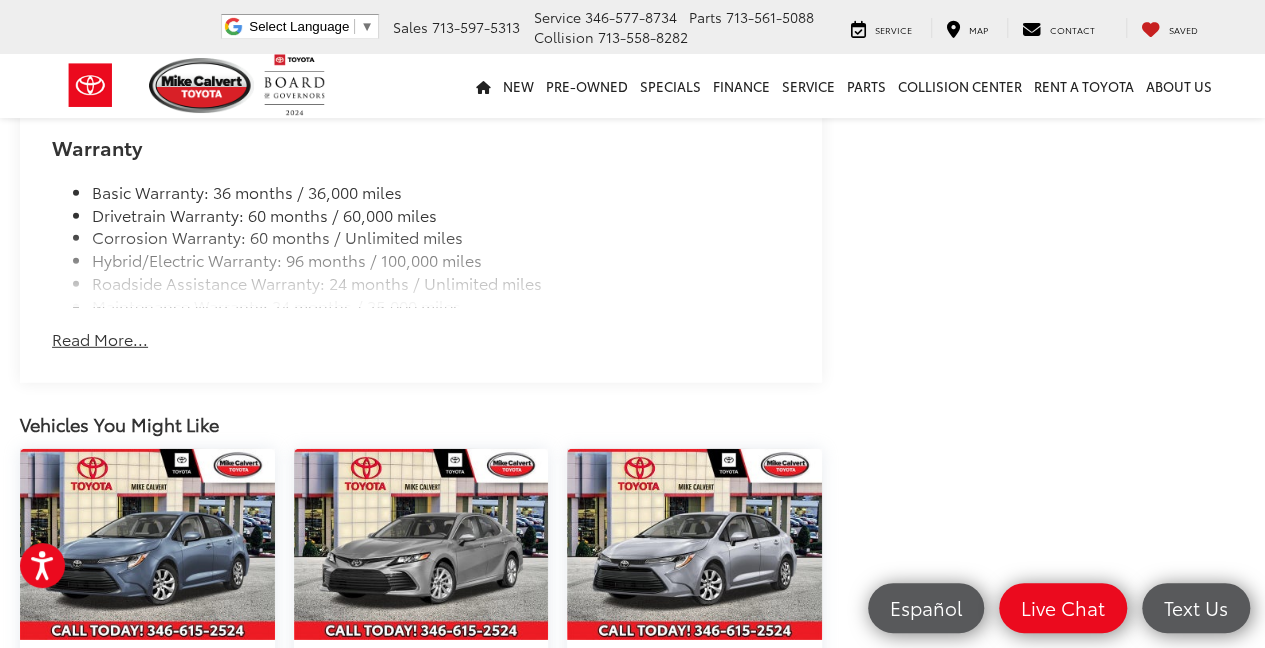 scroll, scrollTop: 2733, scrollLeft: 0, axis: vertical 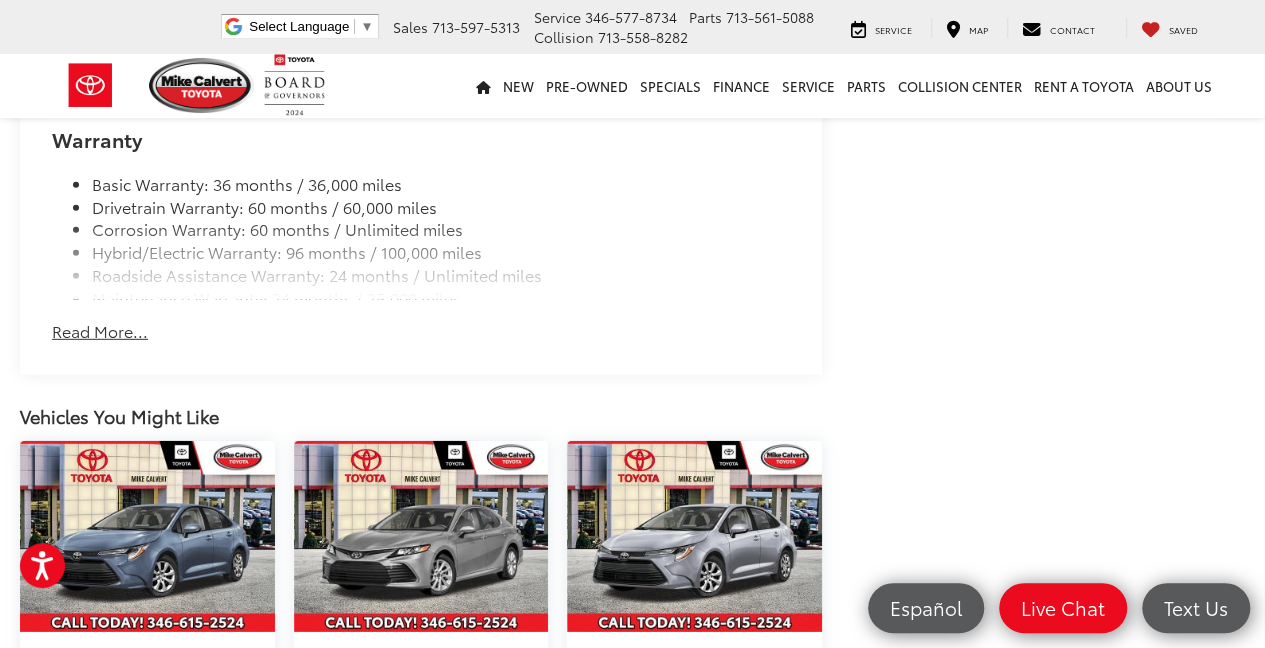click on "Read More..." at bounding box center (100, 331) 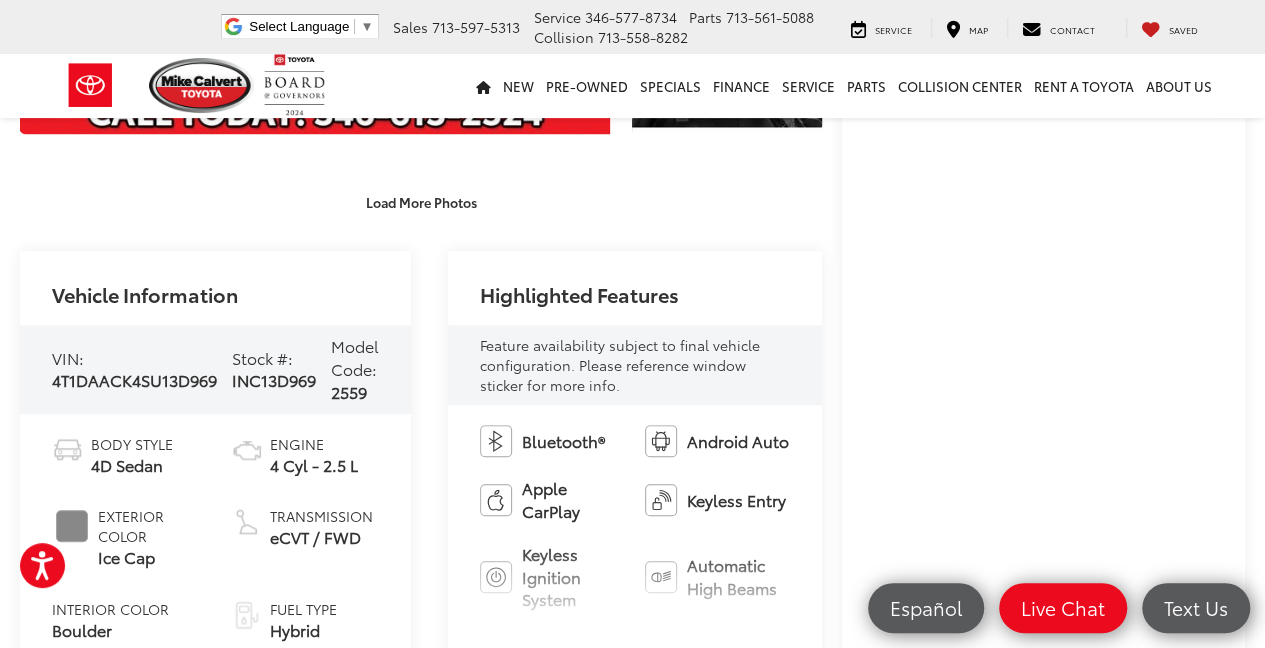 scroll, scrollTop: 702, scrollLeft: 0, axis: vertical 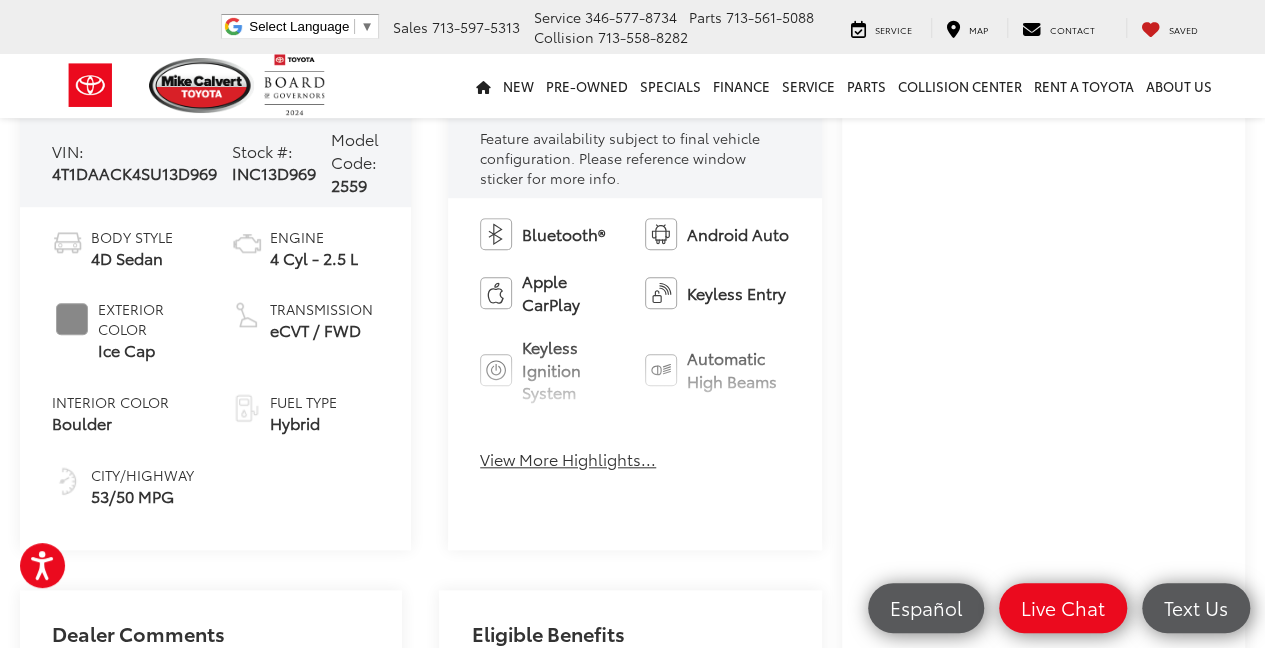click on "View More Highlights..." at bounding box center (568, 459) 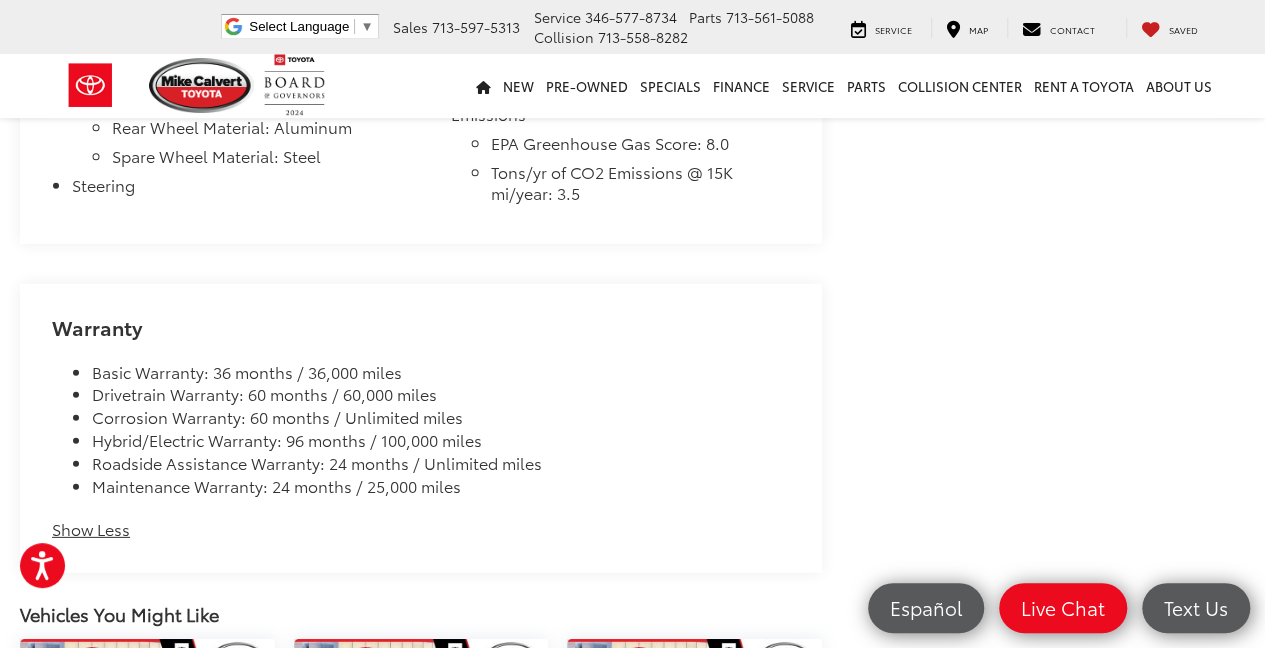 scroll, scrollTop: 2836, scrollLeft: 0, axis: vertical 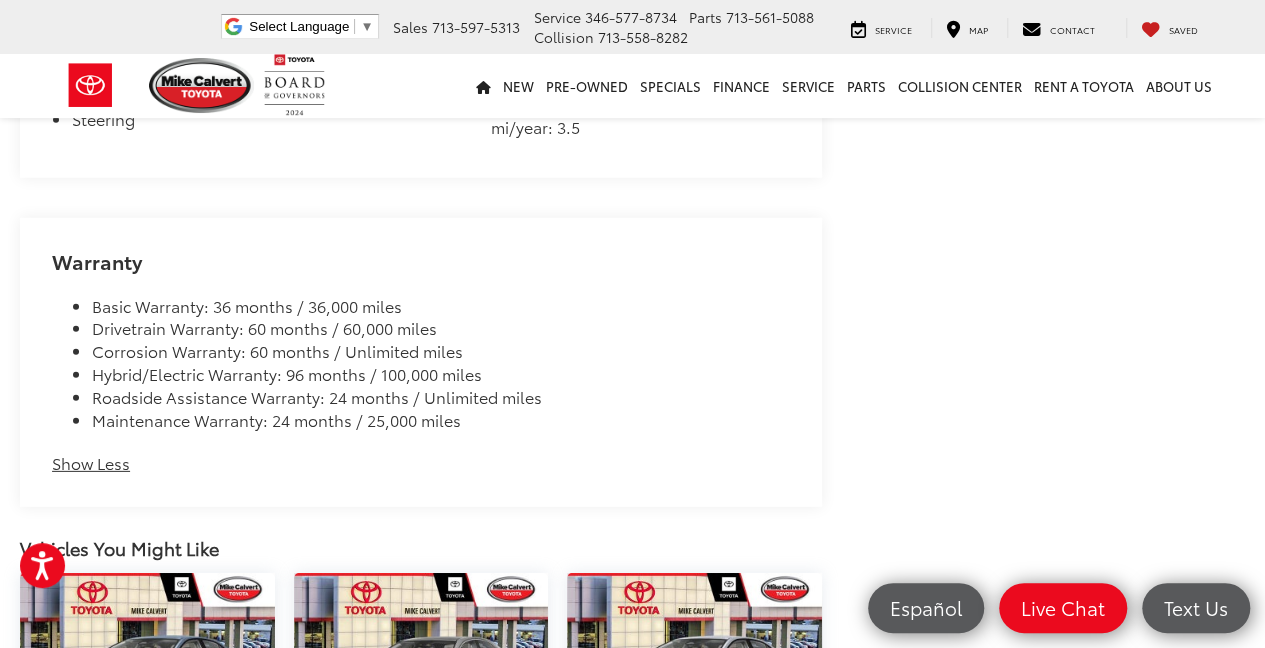 click on "Show Less" at bounding box center [91, 463] 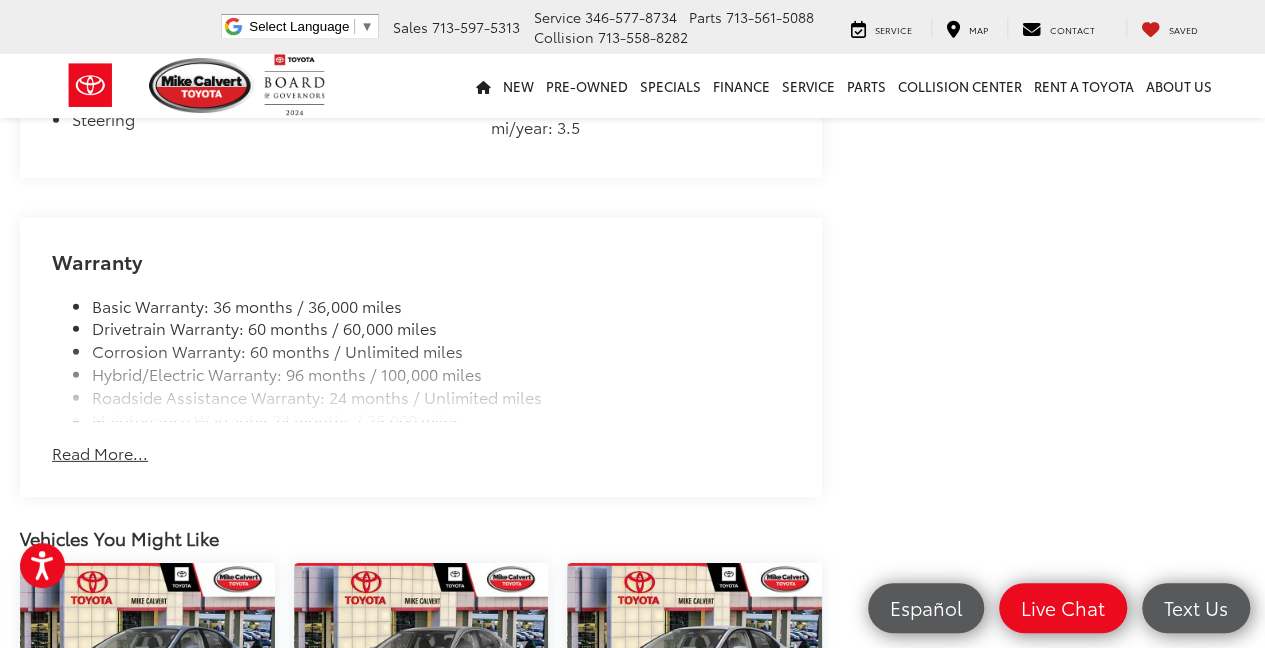 click on "Read More..." at bounding box center (100, 453) 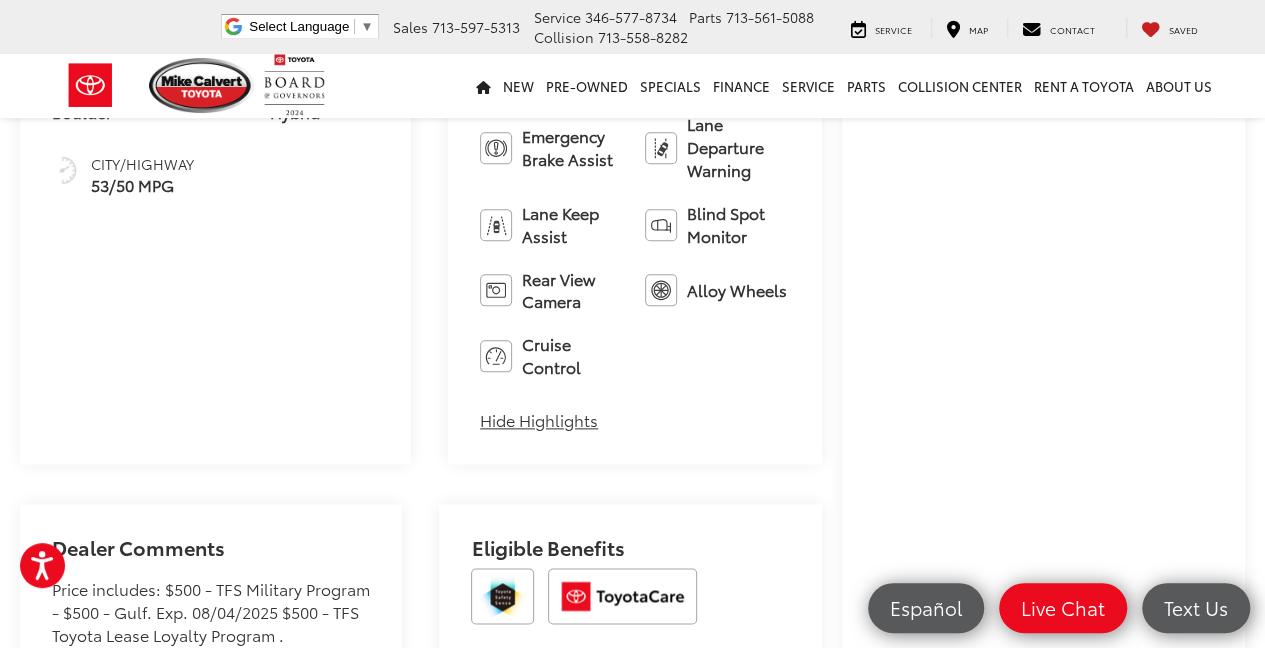 scroll, scrollTop: 994, scrollLeft: 0, axis: vertical 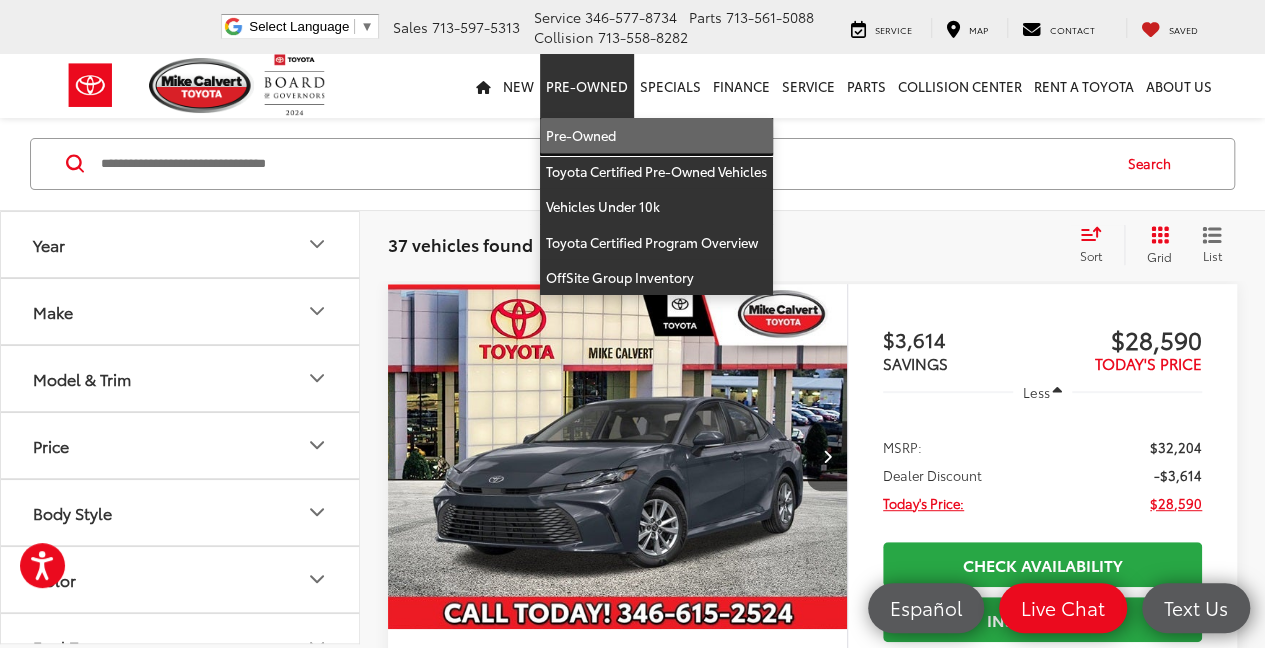 click on "Pre-Owned" at bounding box center (656, 136) 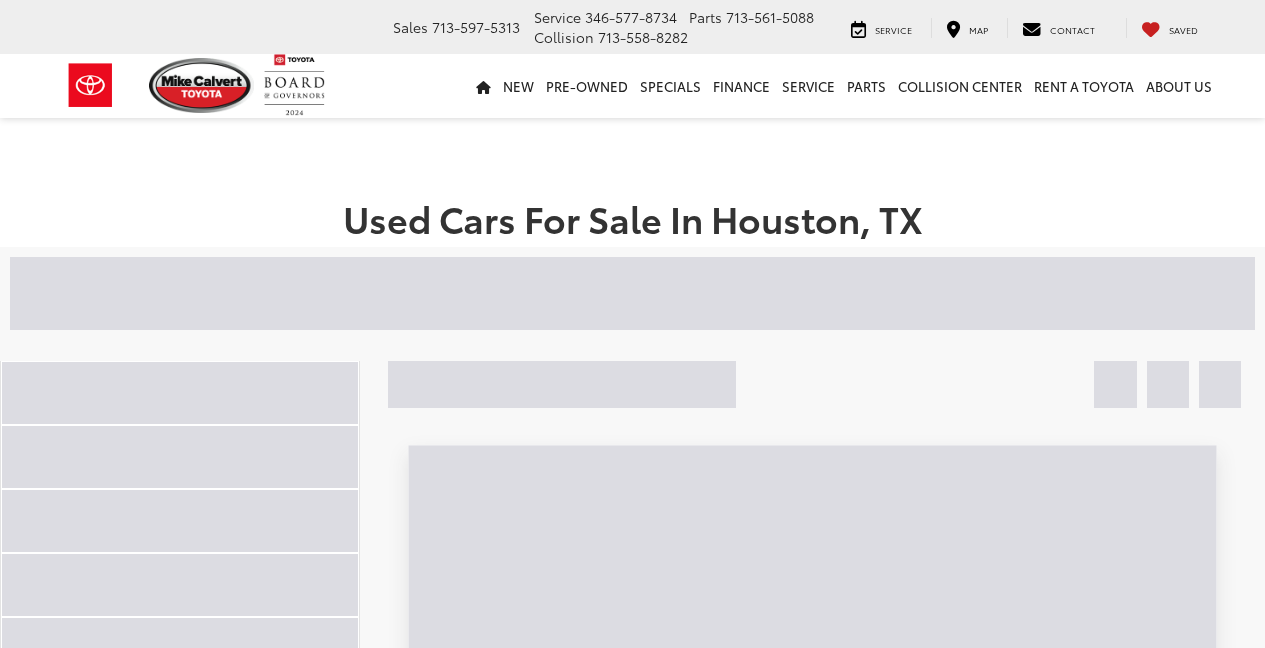 scroll, scrollTop: 0, scrollLeft: 0, axis: both 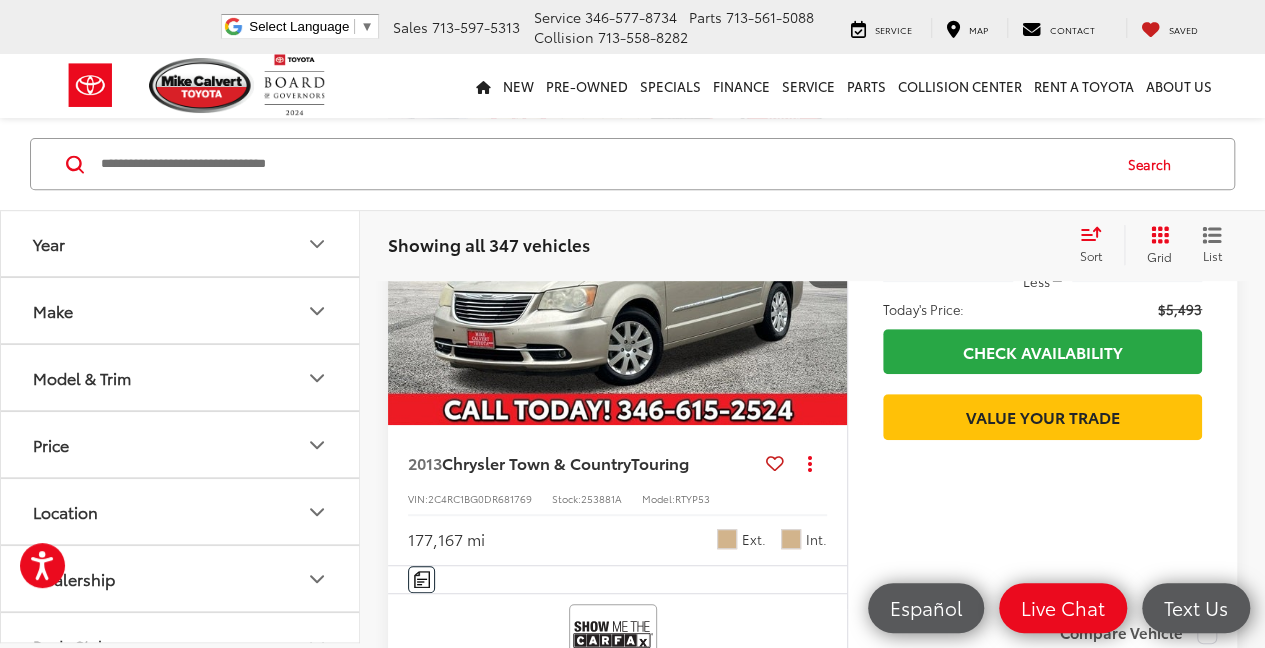 click 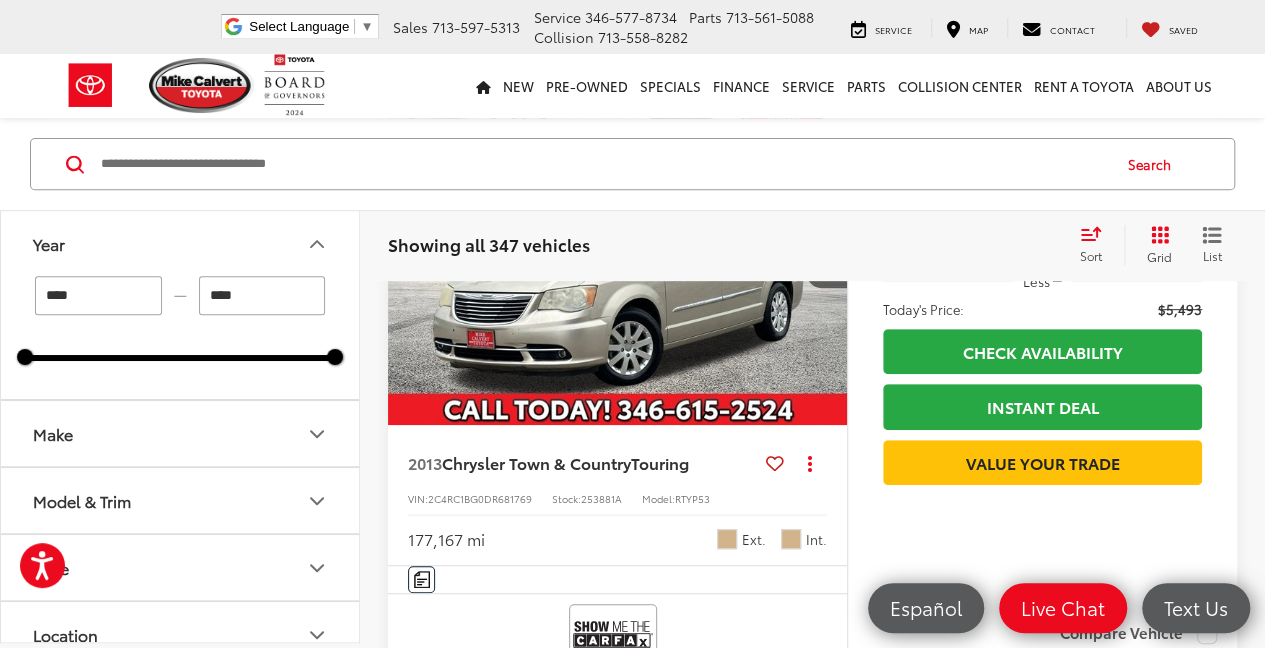 click 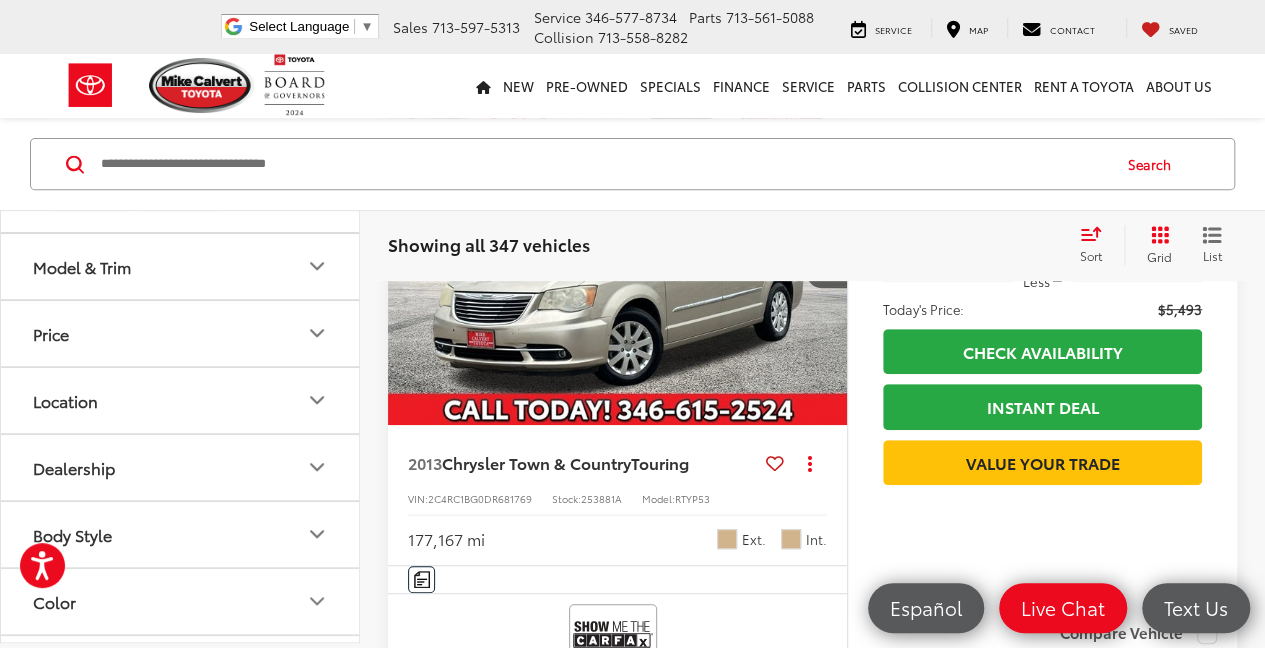 scroll, scrollTop: 866, scrollLeft: 0, axis: vertical 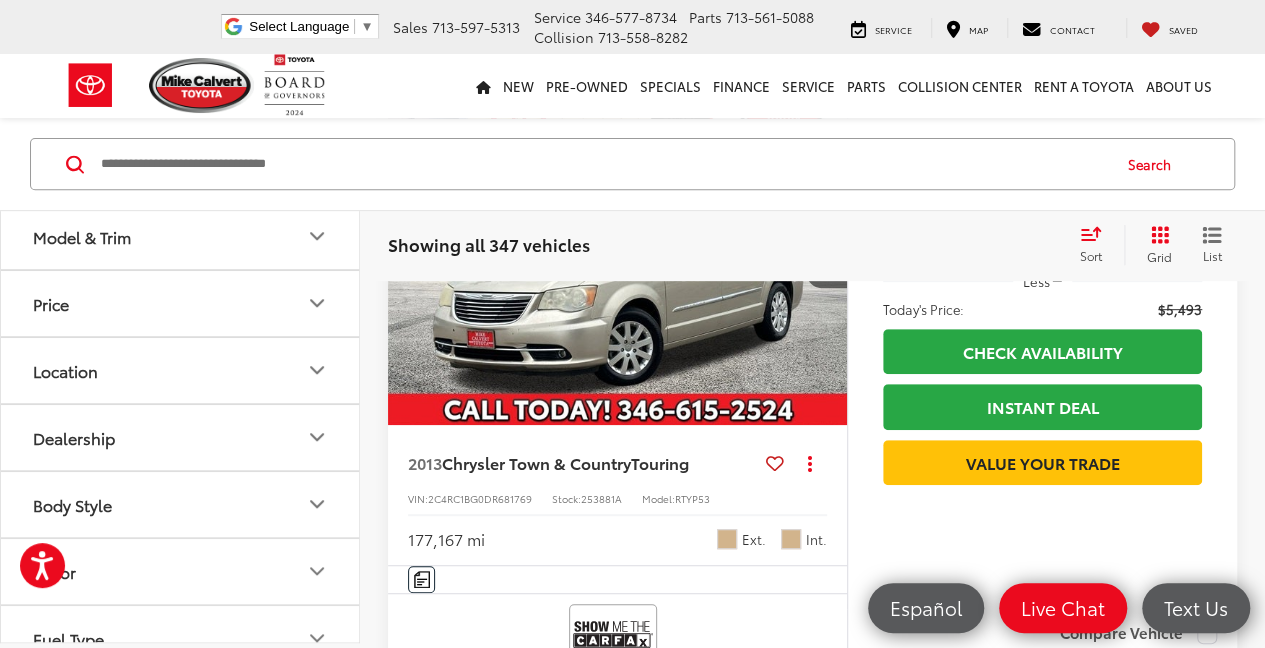 click at bounding box center [270, 72] 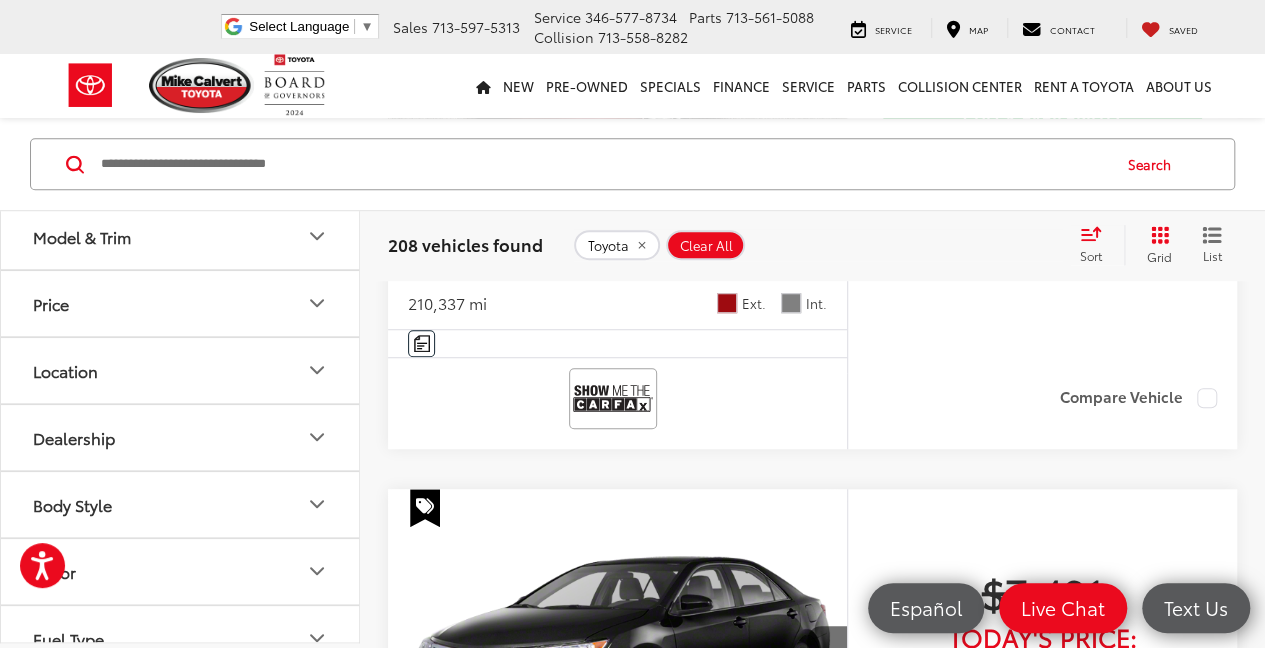 scroll, scrollTop: 667, scrollLeft: 0, axis: vertical 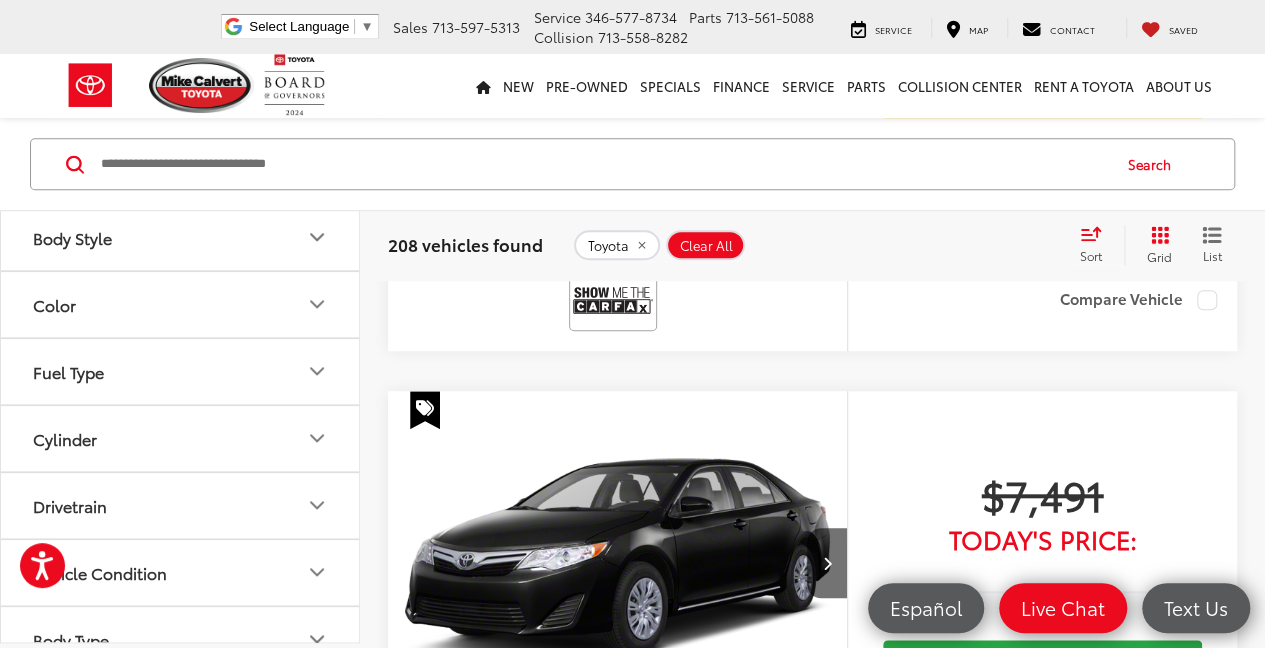 click 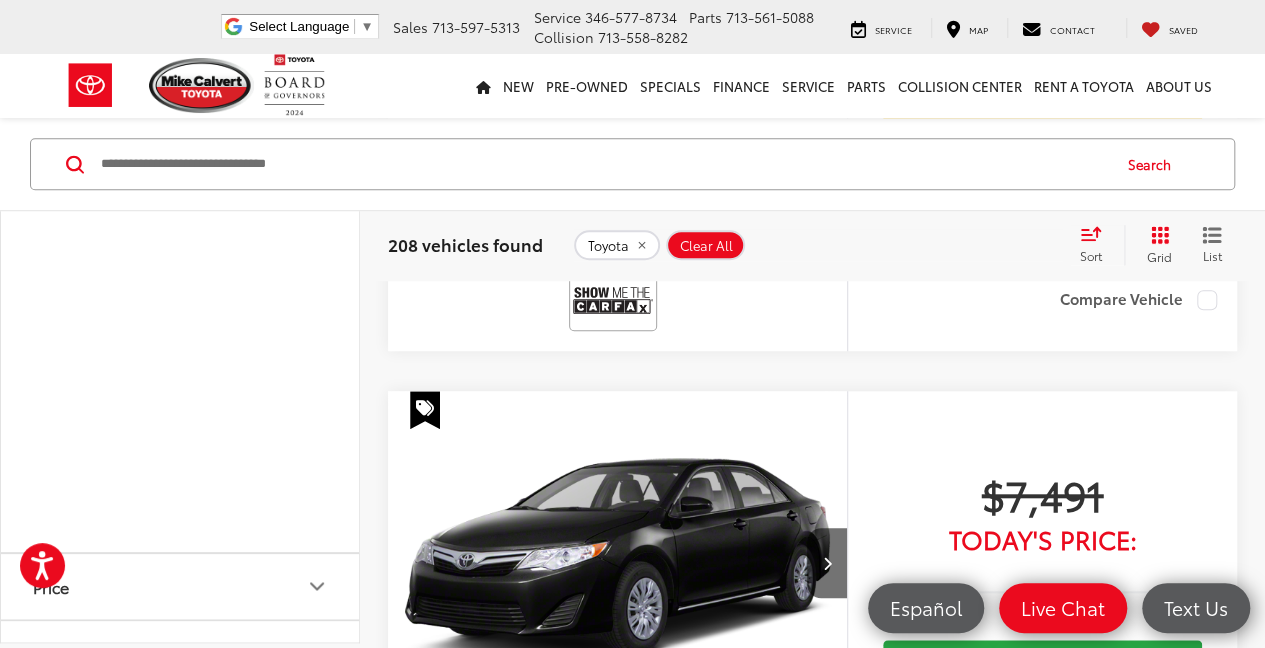 scroll, scrollTop: 1400, scrollLeft: 0, axis: vertical 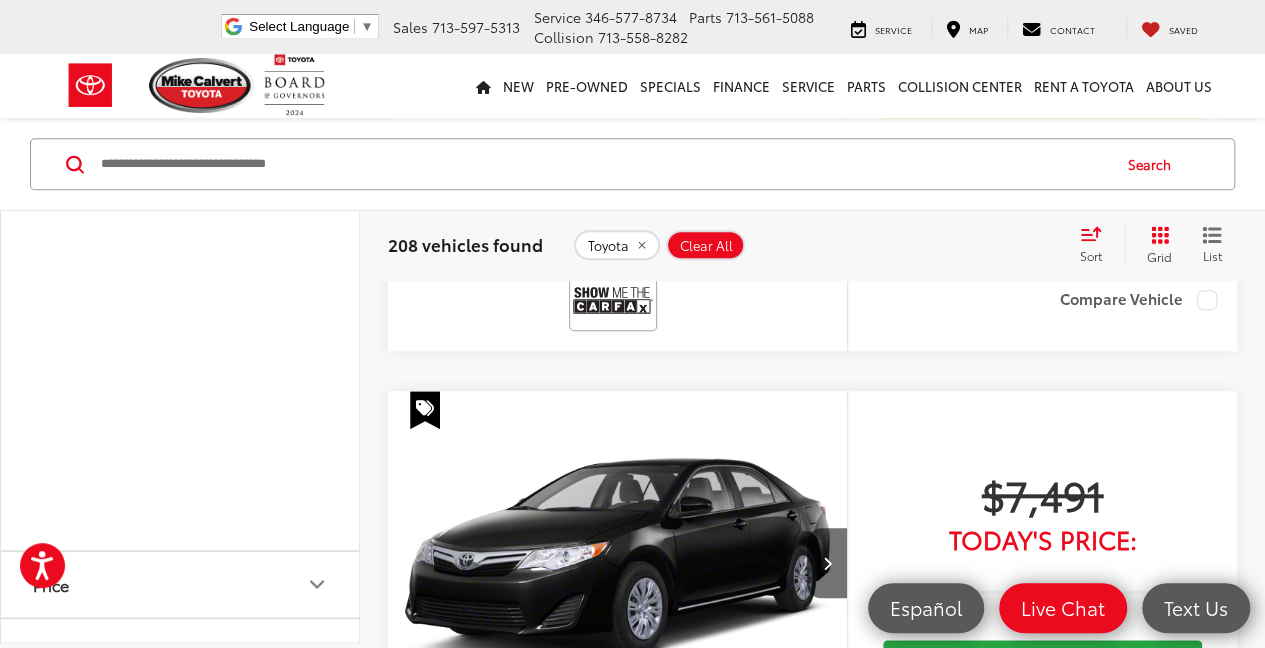 click on "Camry (35)" at bounding box center [180, -154] 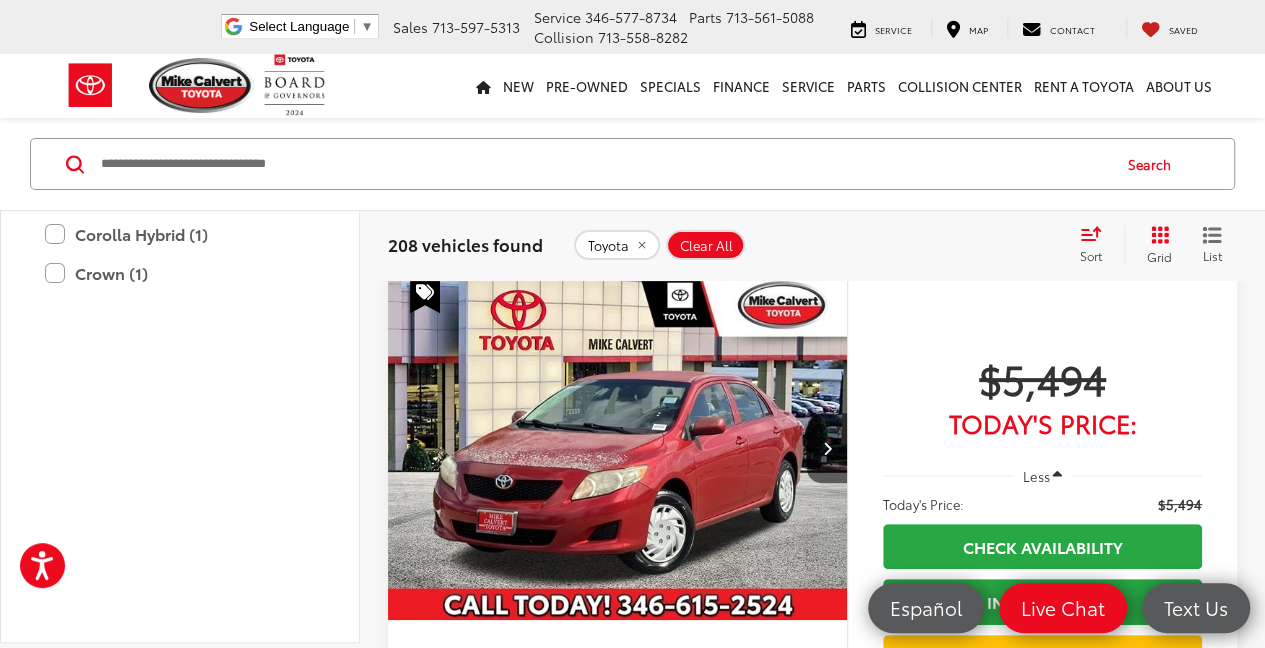 scroll, scrollTop: 129, scrollLeft: 0, axis: vertical 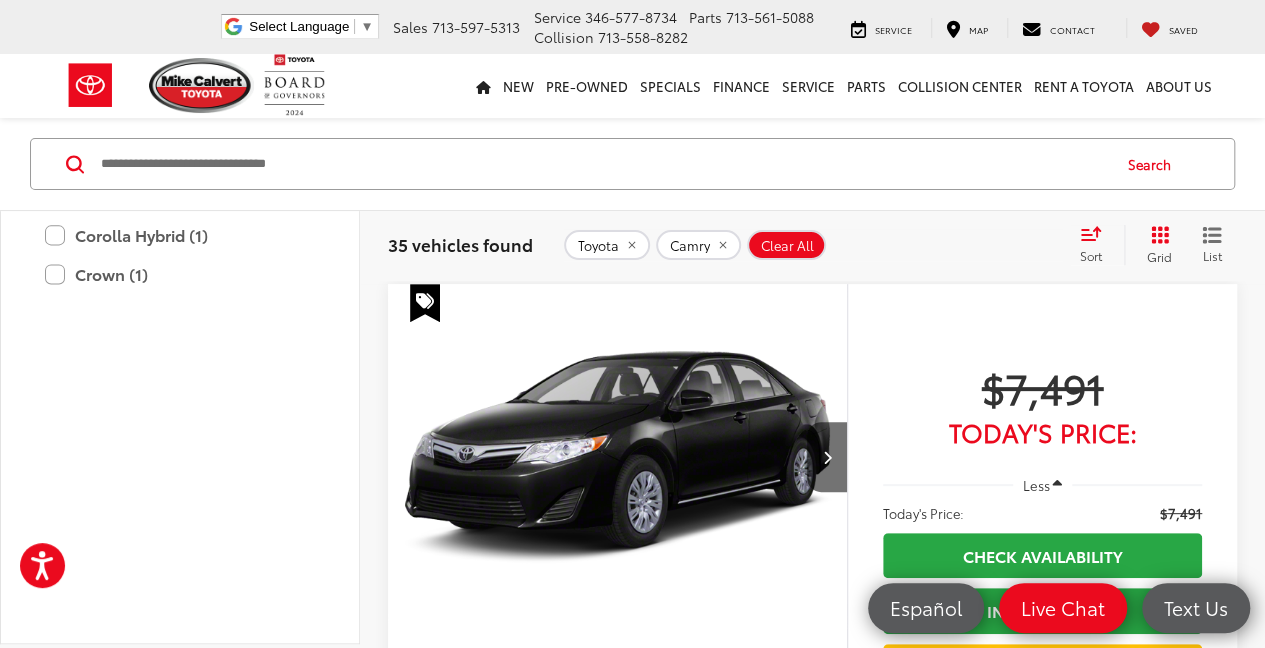 click on "LE (19)" at bounding box center (195, -18) 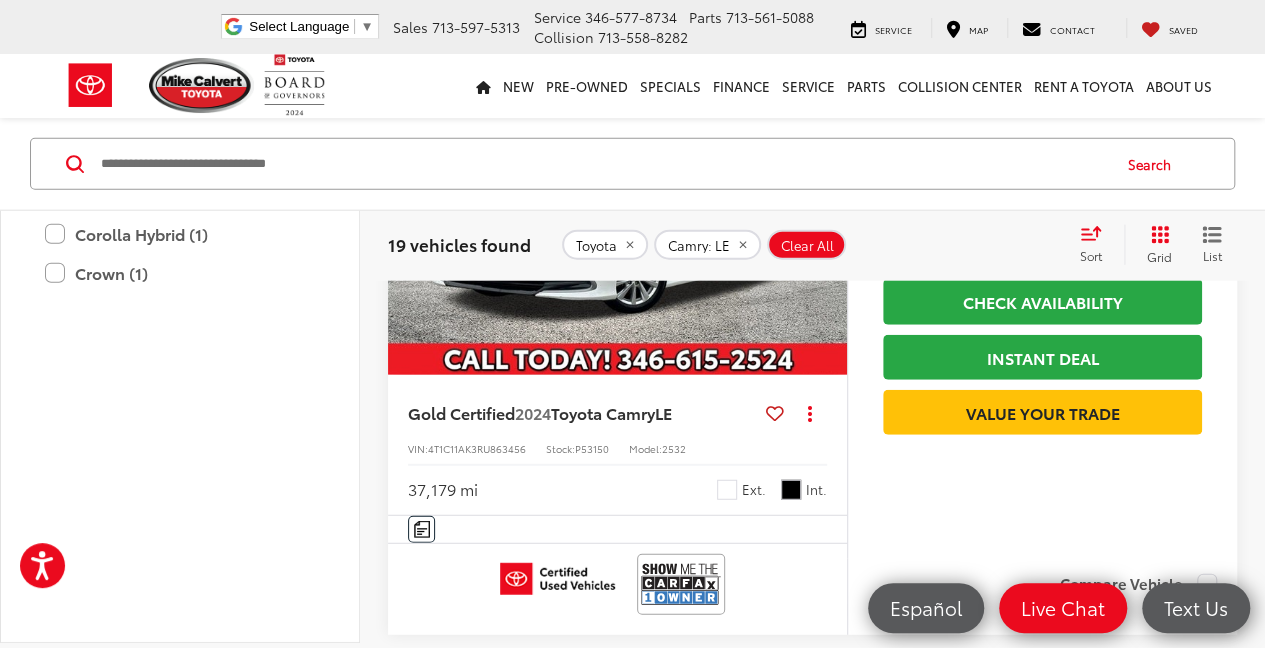 scroll, scrollTop: 6262, scrollLeft: 0, axis: vertical 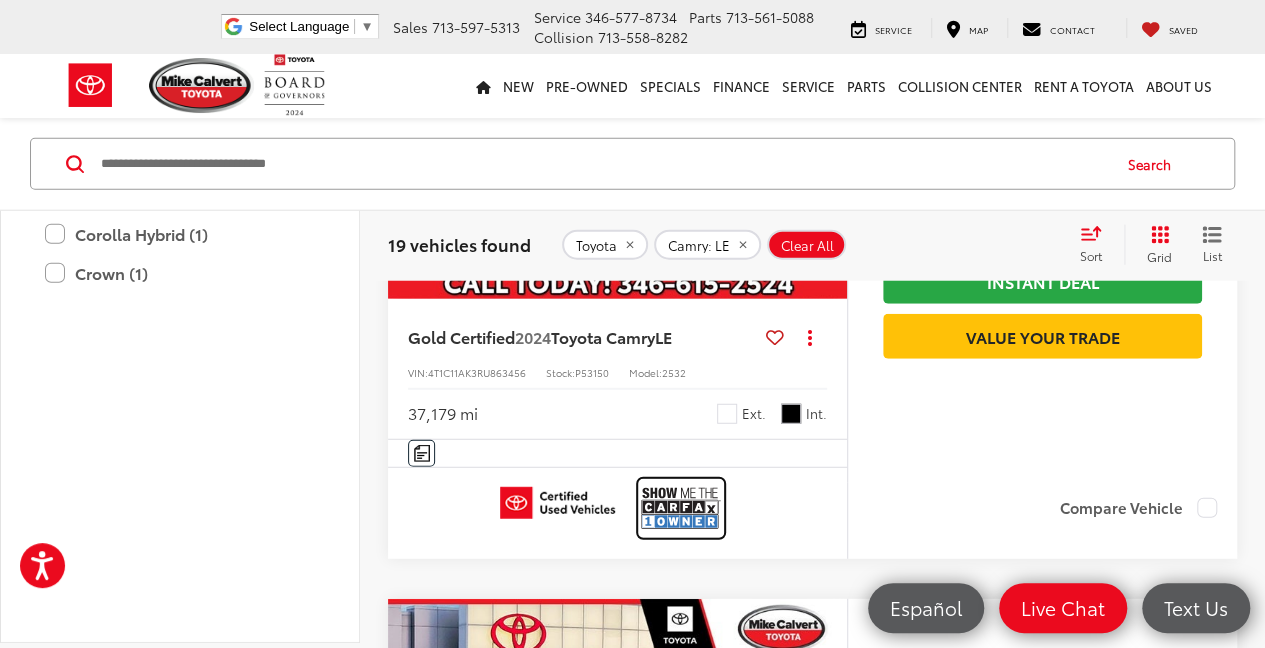 click at bounding box center [681, 508] 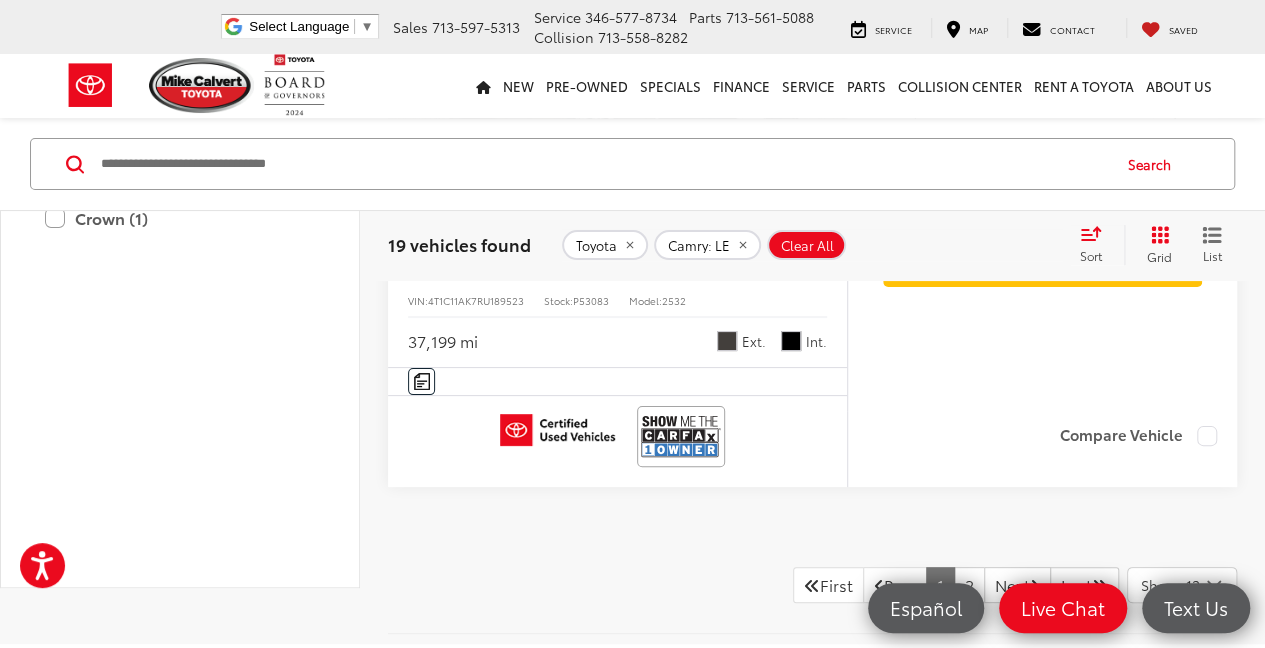 scroll, scrollTop: 7862, scrollLeft: 0, axis: vertical 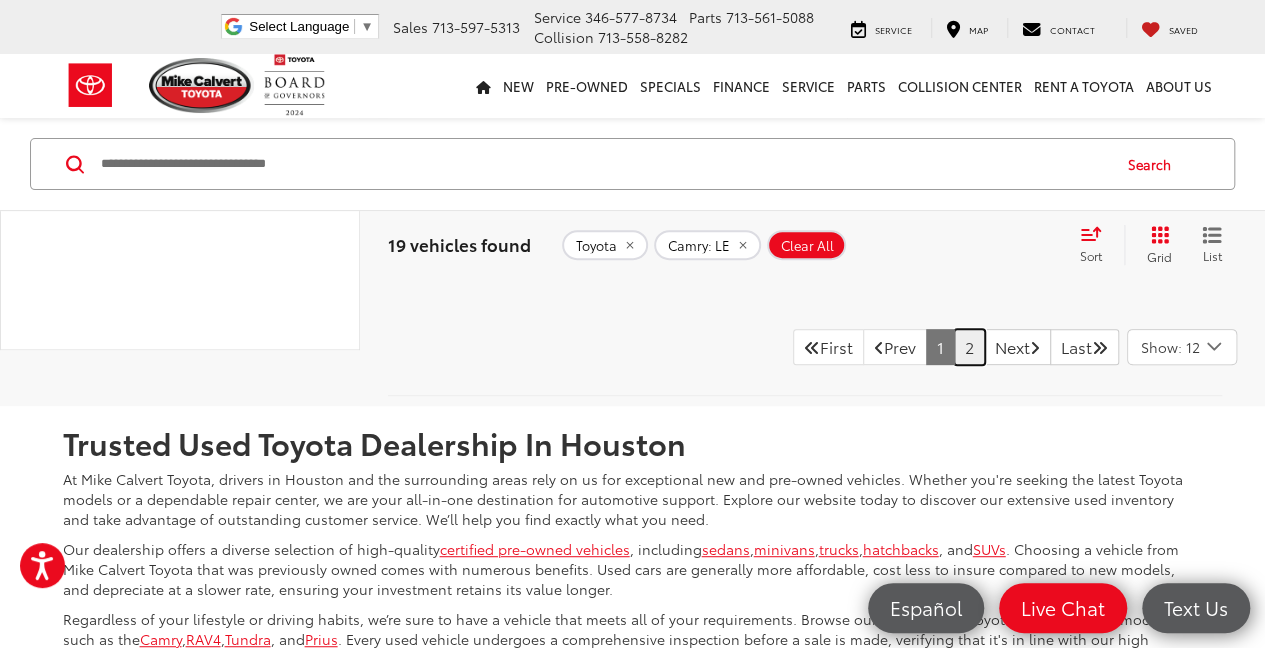 click on "2" at bounding box center (969, 347) 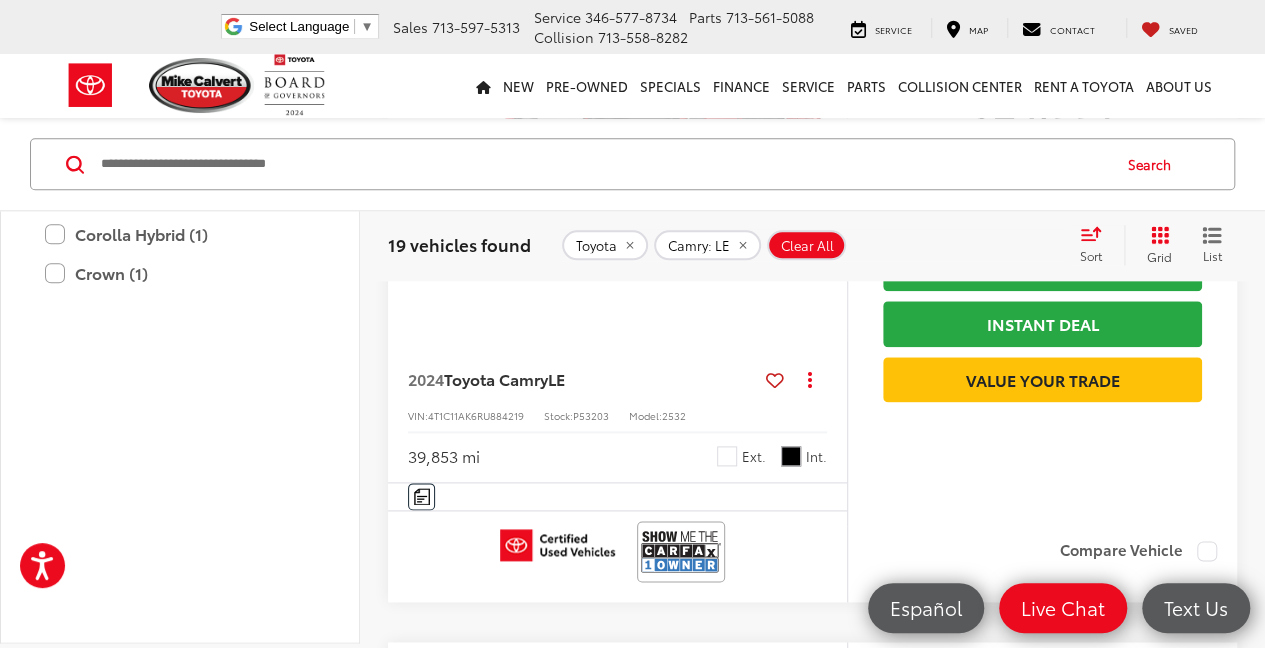 scroll, scrollTop: 1062, scrollLeft: 0, axis: vertical 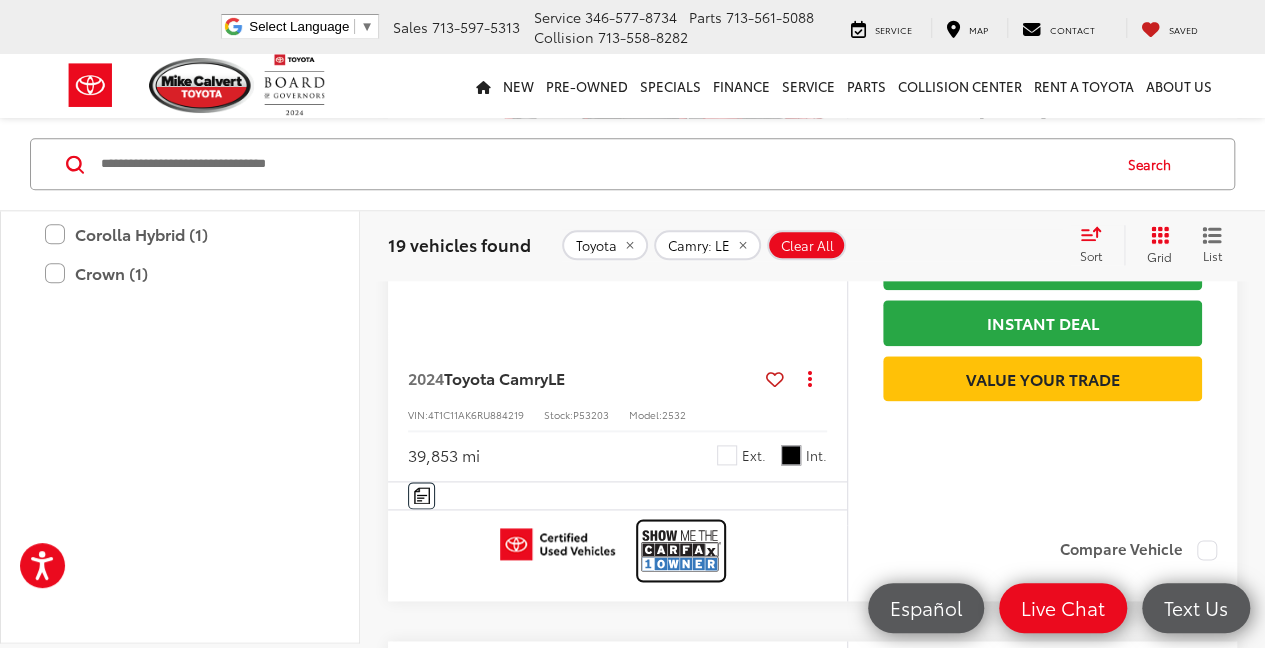 click at bounding box center [681, 550] 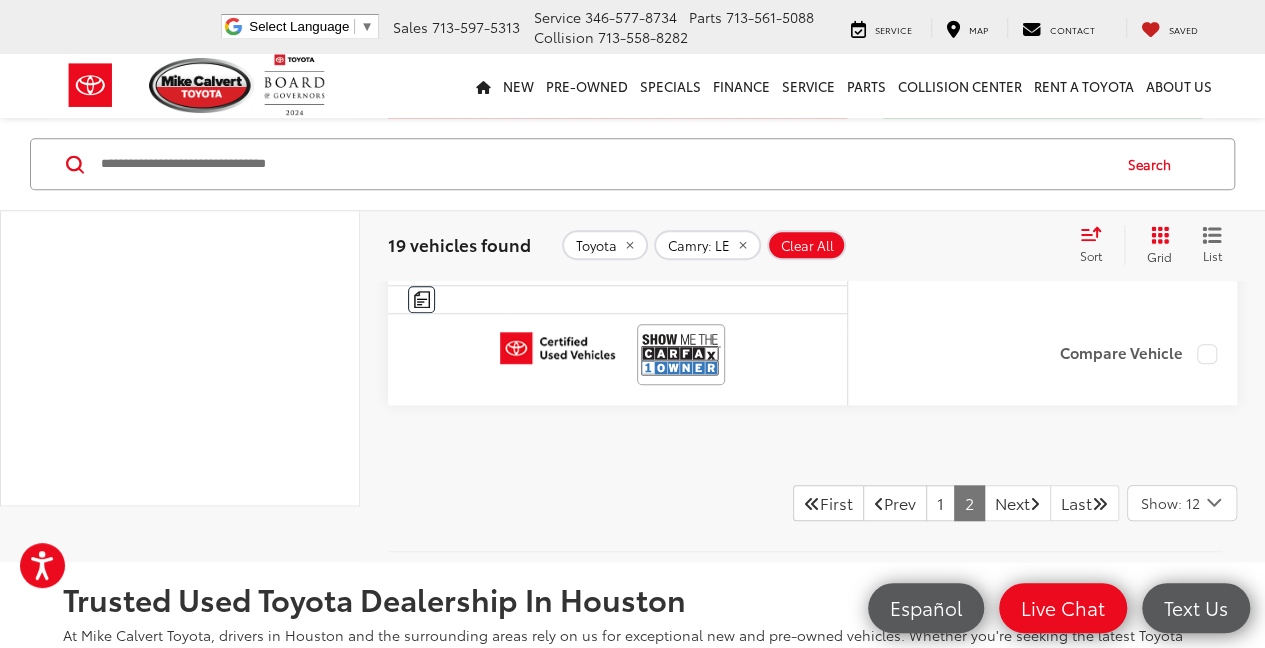 scroll, scrollTop: 4462, scrollLeft: 0, axis: vertical 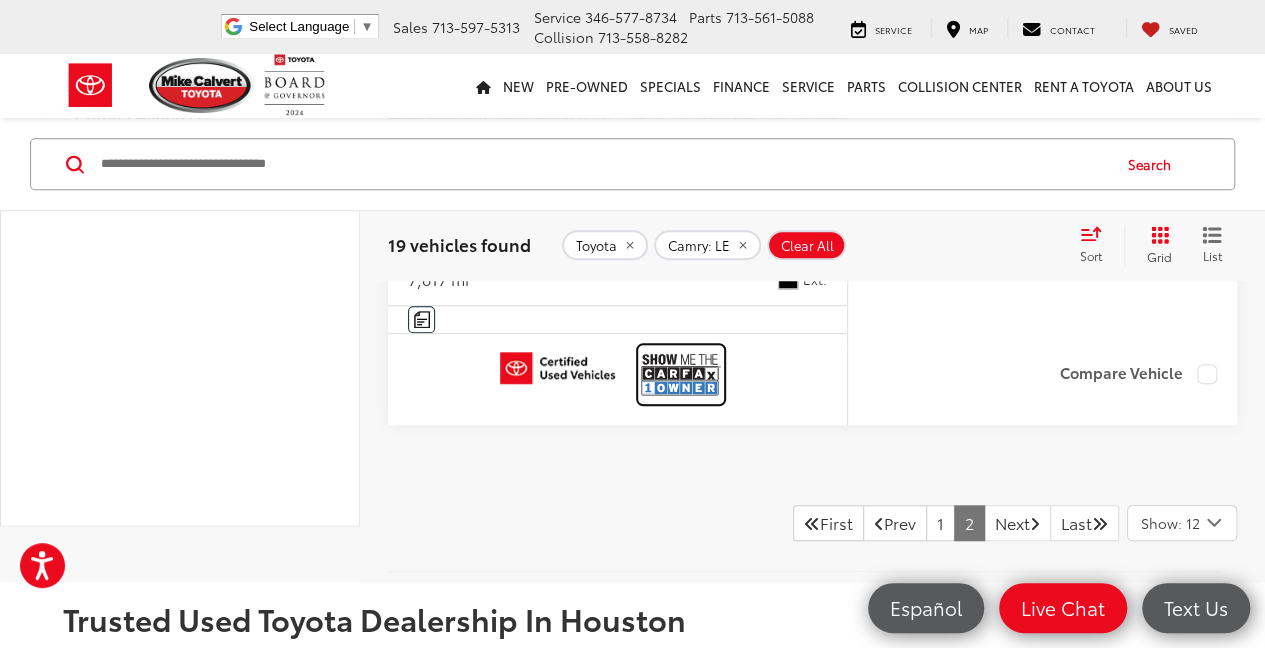 click at bounding box center (681, 374) 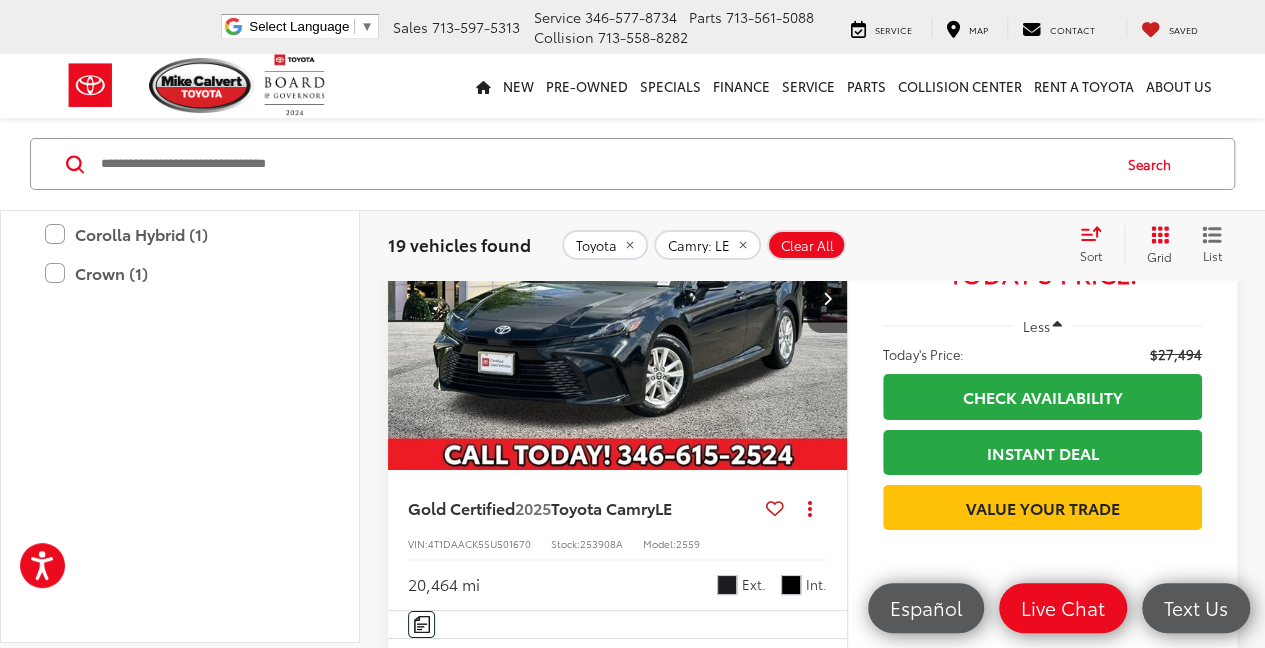 scroll, scrollTop: 3662, scrollLeft: 0, axis: vertical 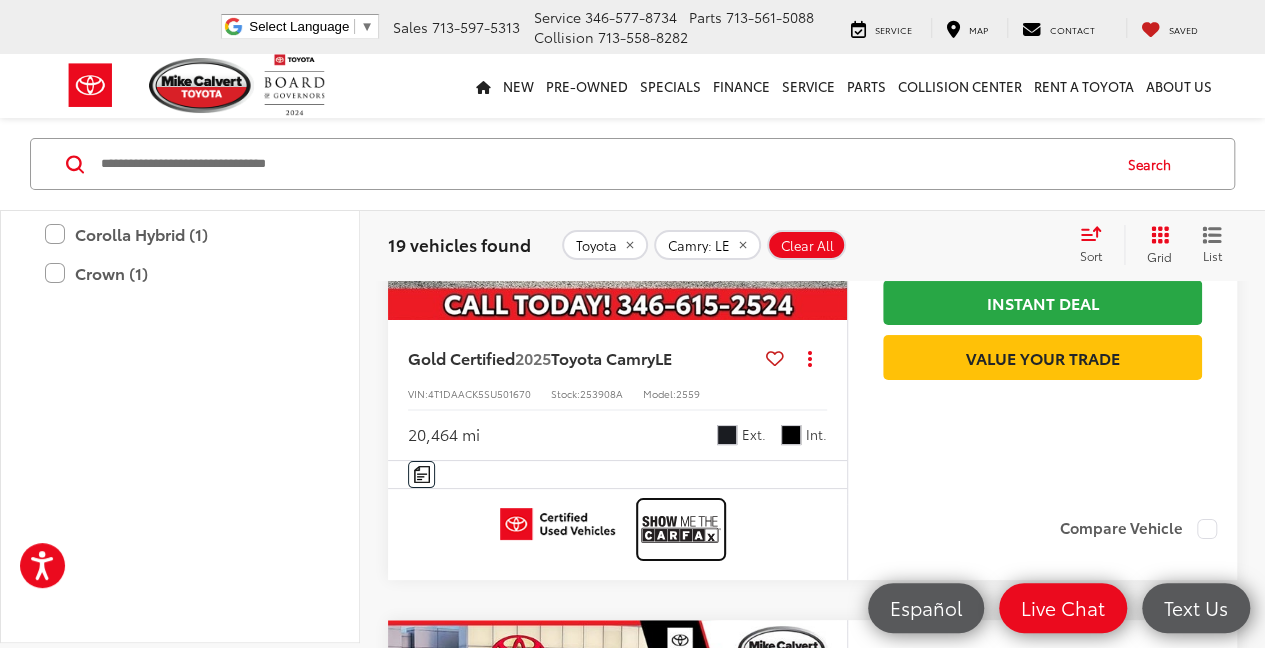click at bounding box center [681, 529] 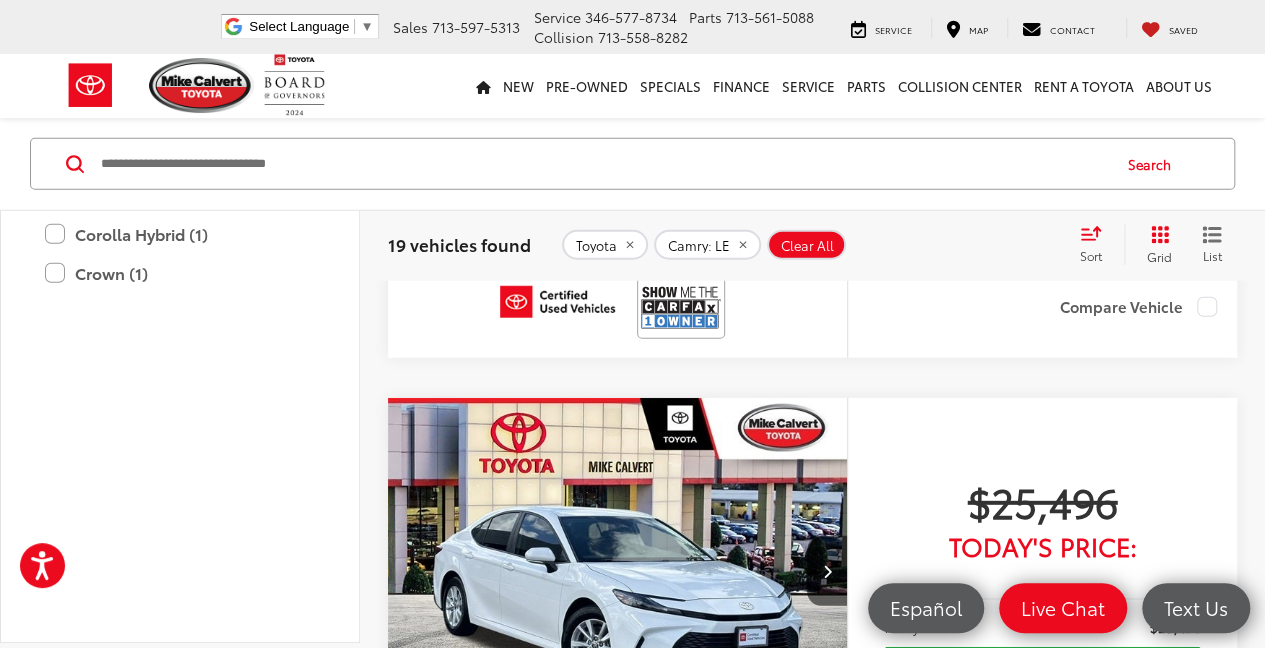 scroll, scrollTop: 2529, scrollLeft: 0, axis: vertical 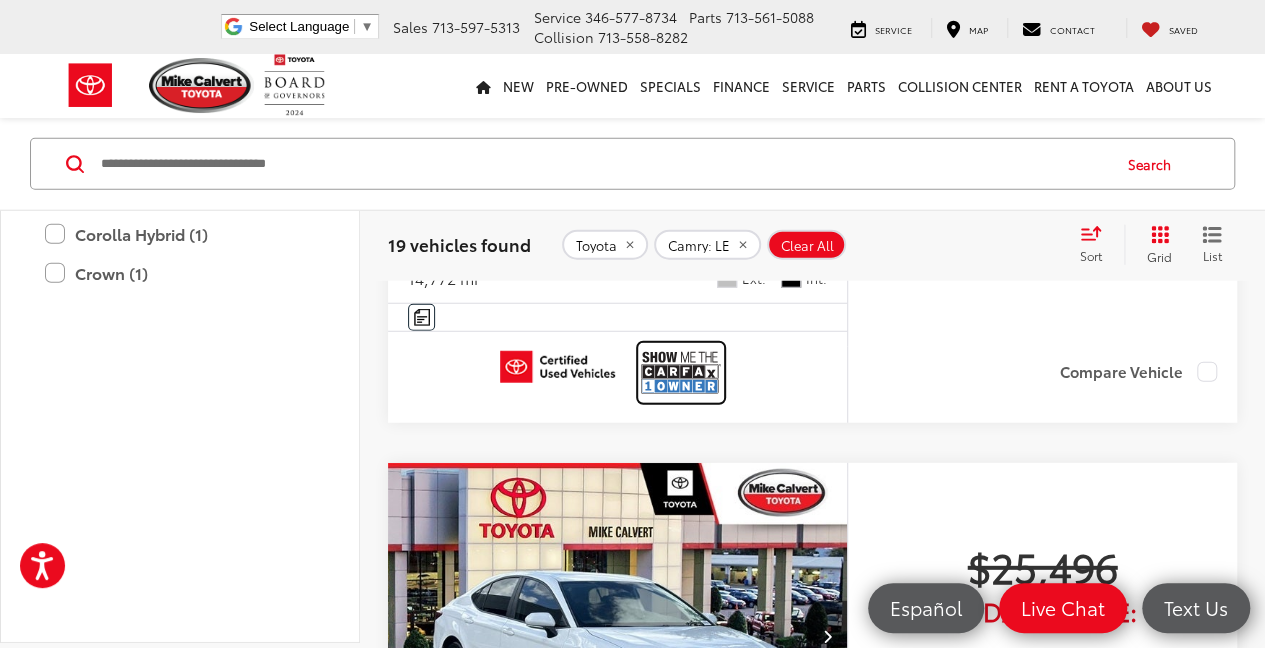 click at bounding box center (681, 372) 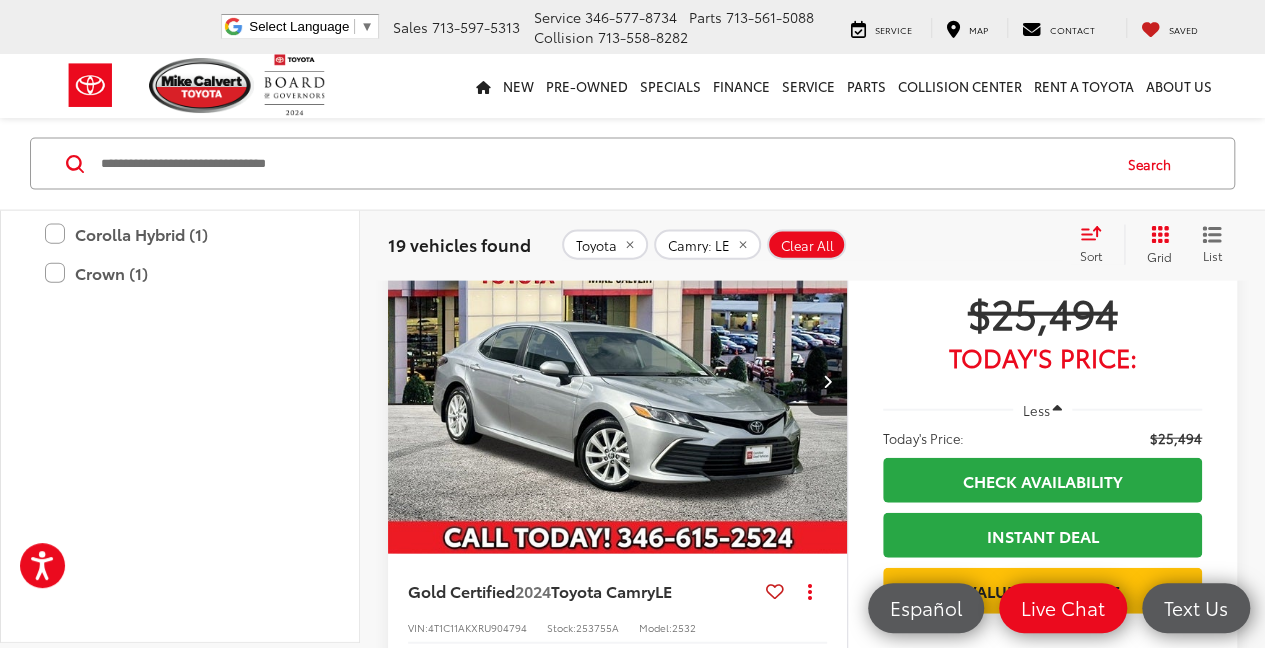 scroll, scrollTop: 2129, scrollLeft: 0, axis: vertical 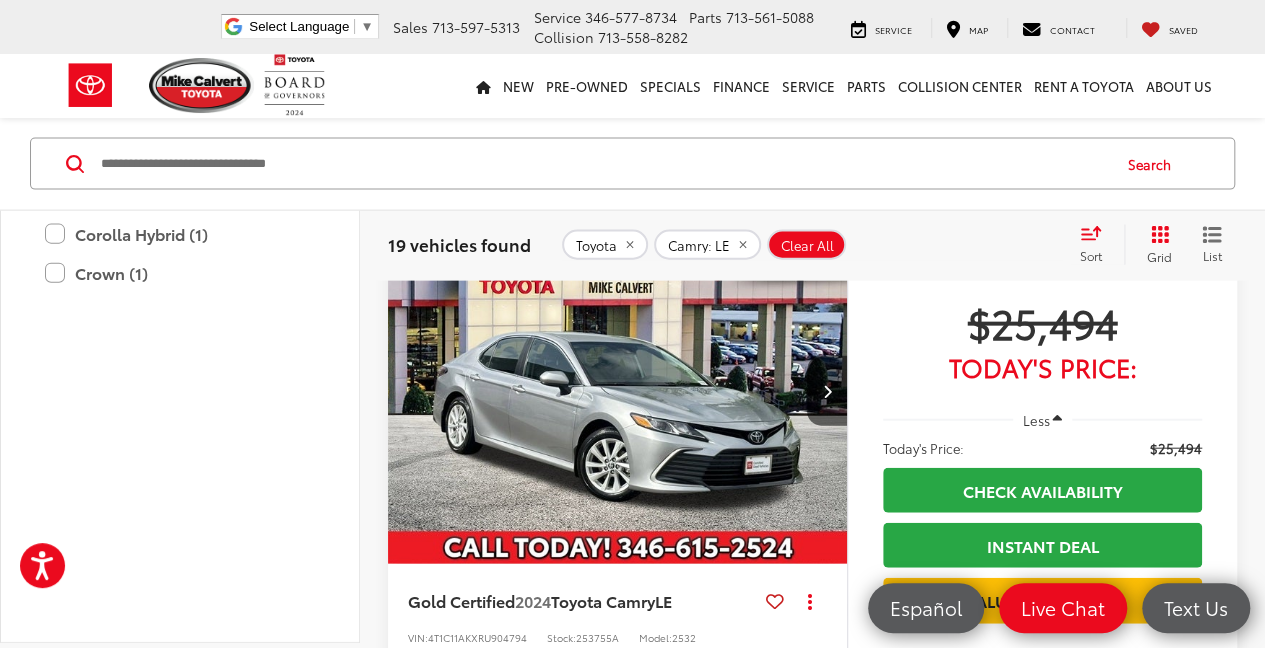 click at bounding box center (618, 392) 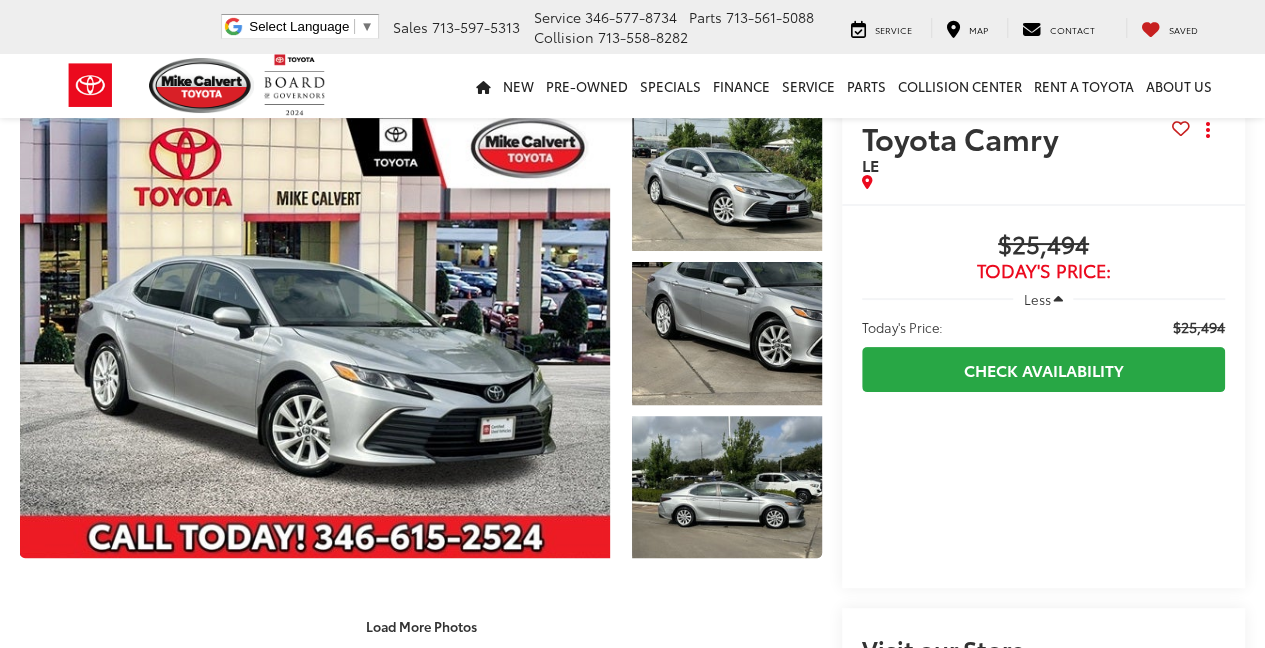 scroll, scrollTop: 266, scrollLeft: 0, axis: vertical 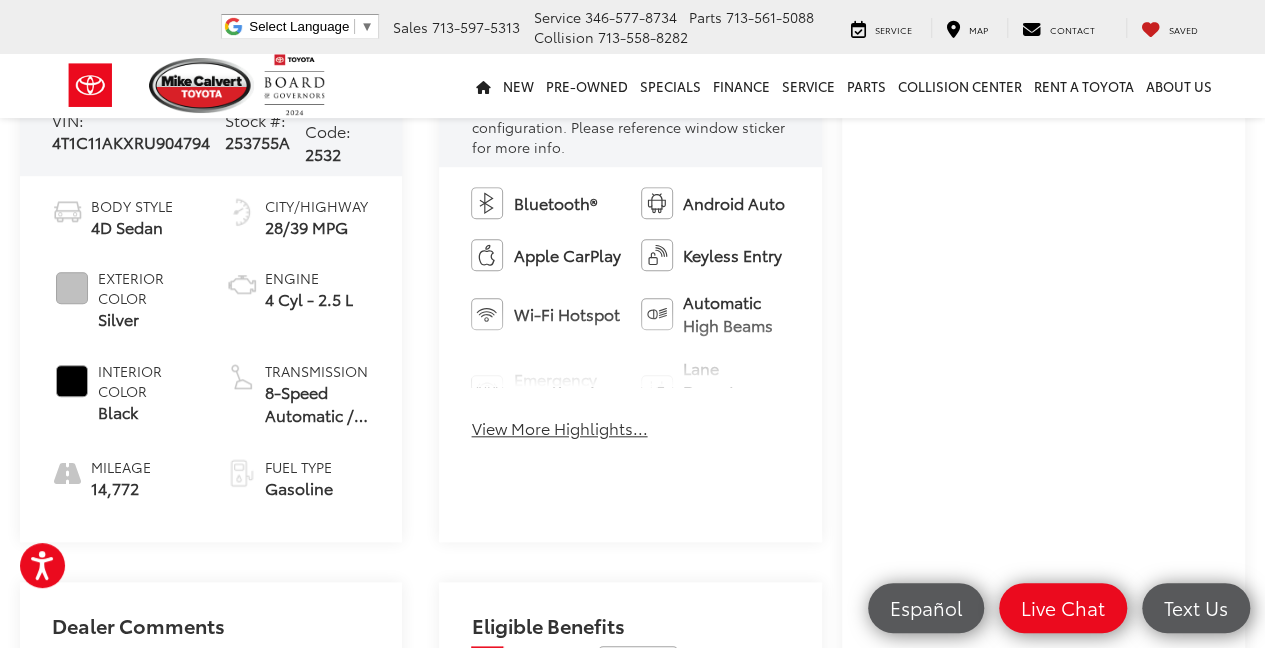 click on "View More Highlights..." at bounding box center [559, 428] 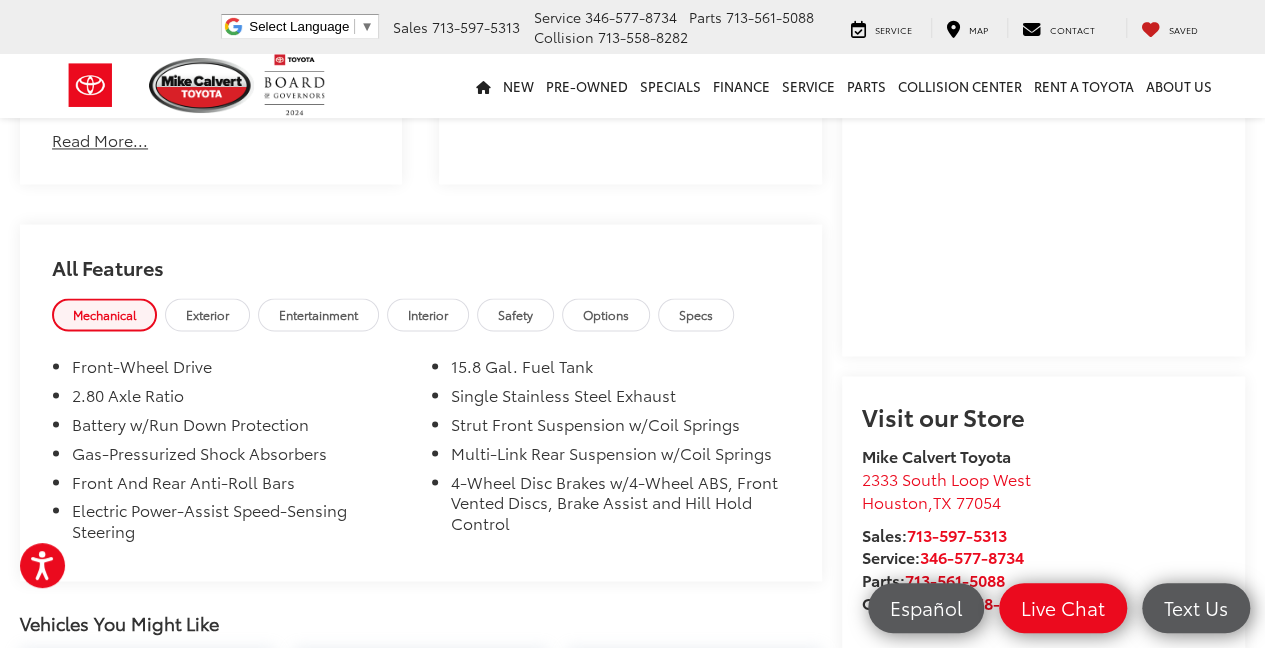 scroll, scrollTop: 1533, scrollLeft: 0, axis: vertical 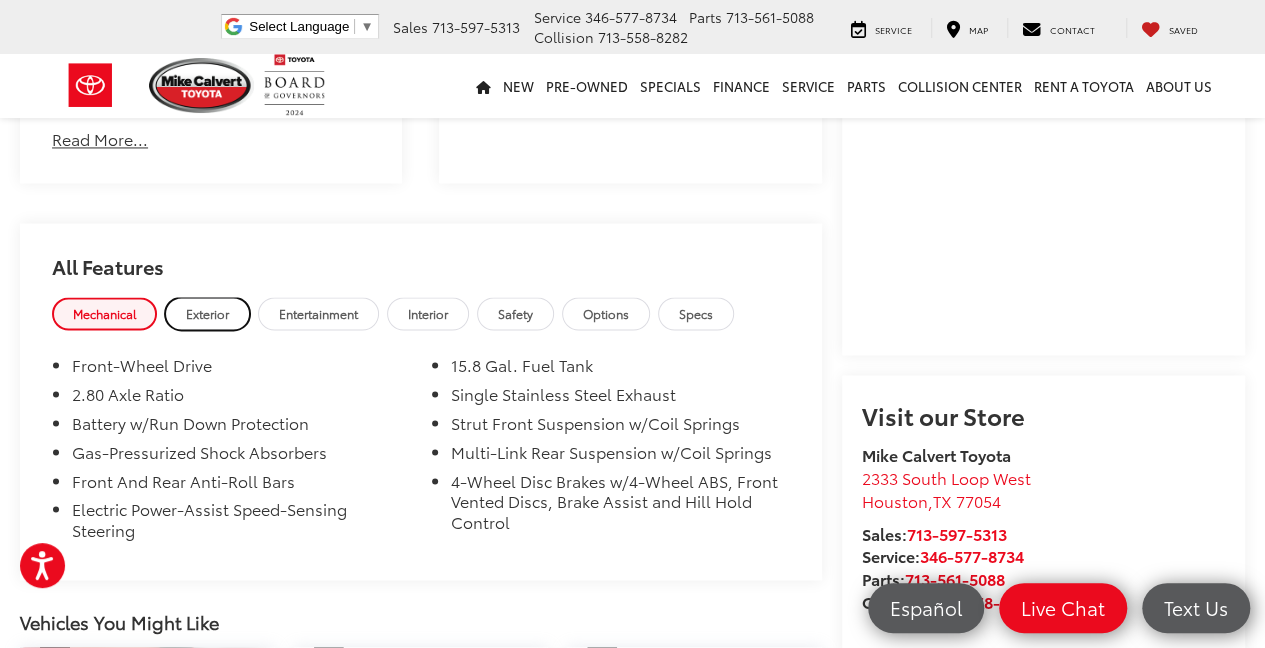 click on "Exterior" at bounding box center [207, 313] 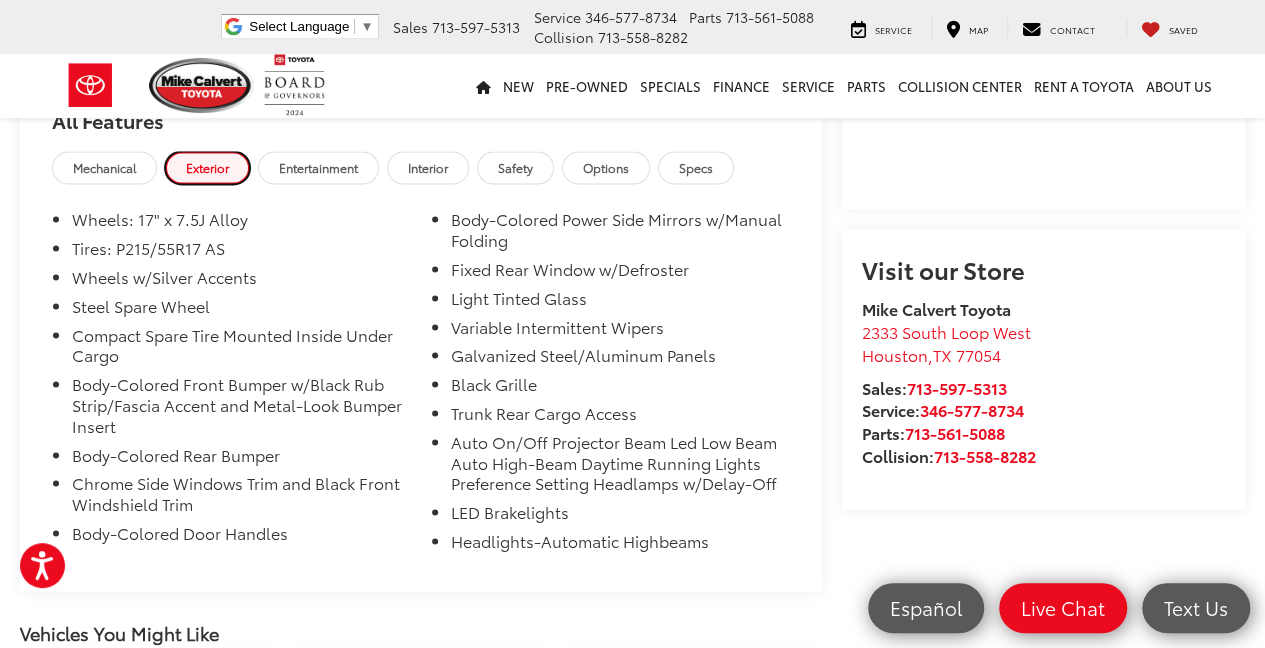 scroll, scrollTop: 1600, scrollLeft: 0, axis: vertical 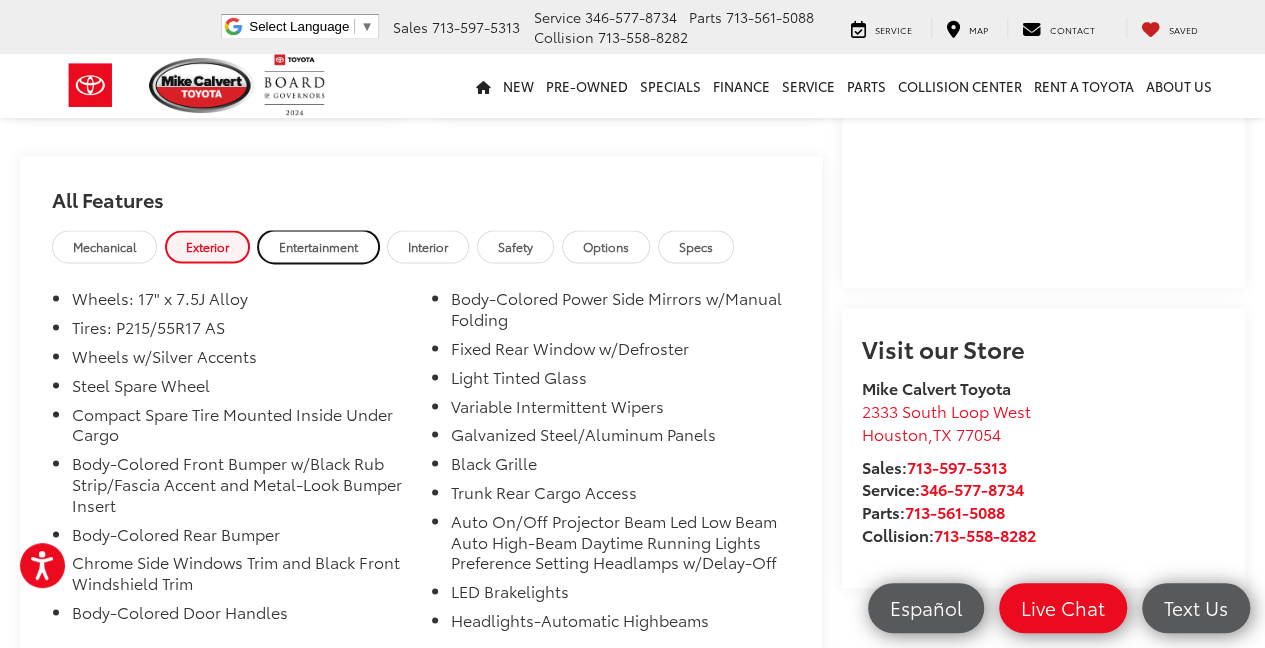 click on "Entertainment" at bounding box center (318, 246) 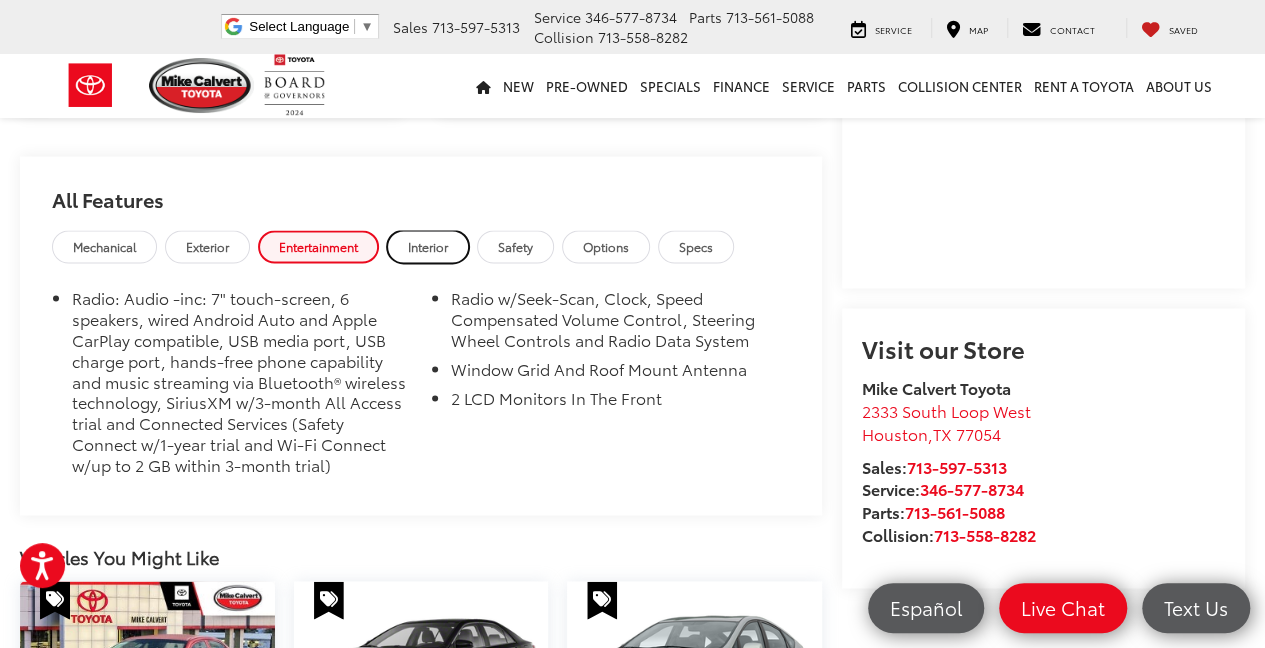 click on "Interior" at bounding box center [428, 246] 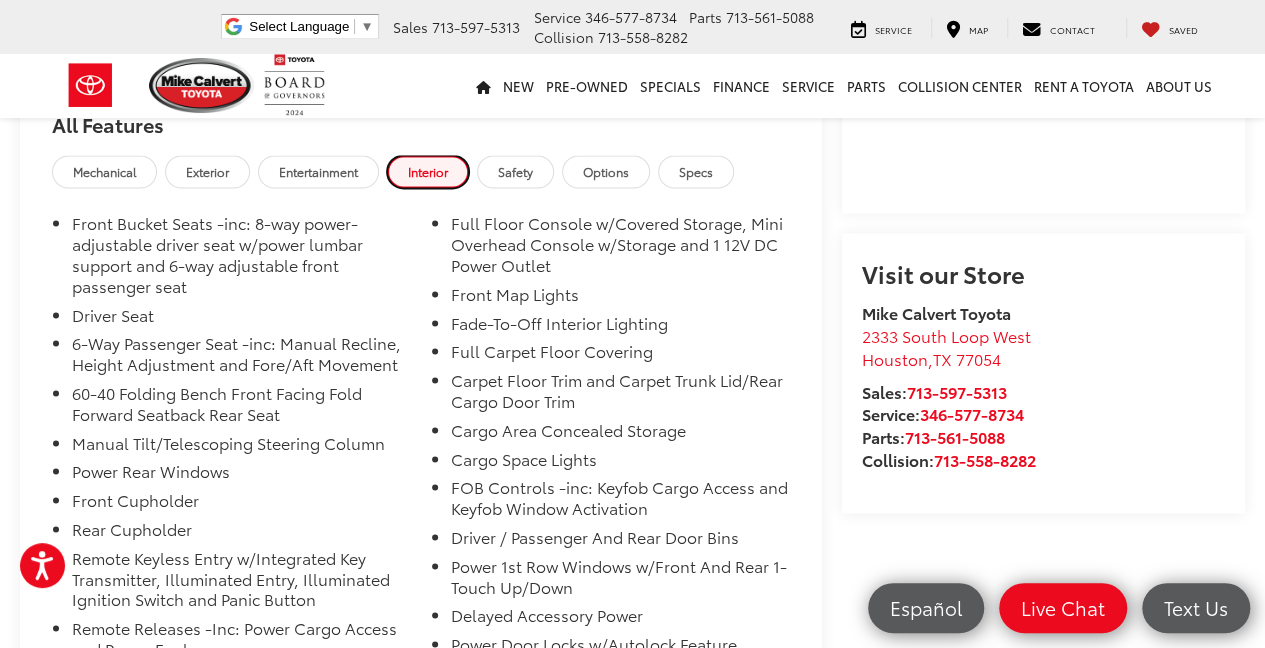 scroll, scrollTop: 1666, scrollLeft: 0, axis: vertical 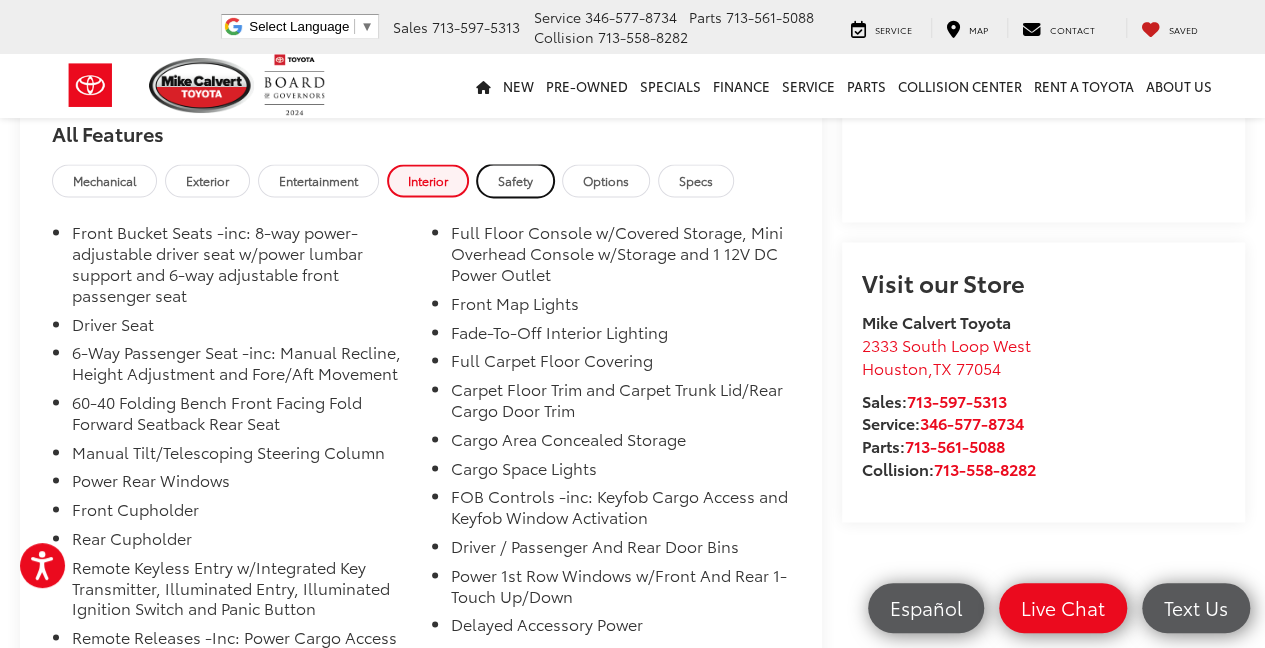 click on "Safety" at bounding box center (515, 180) 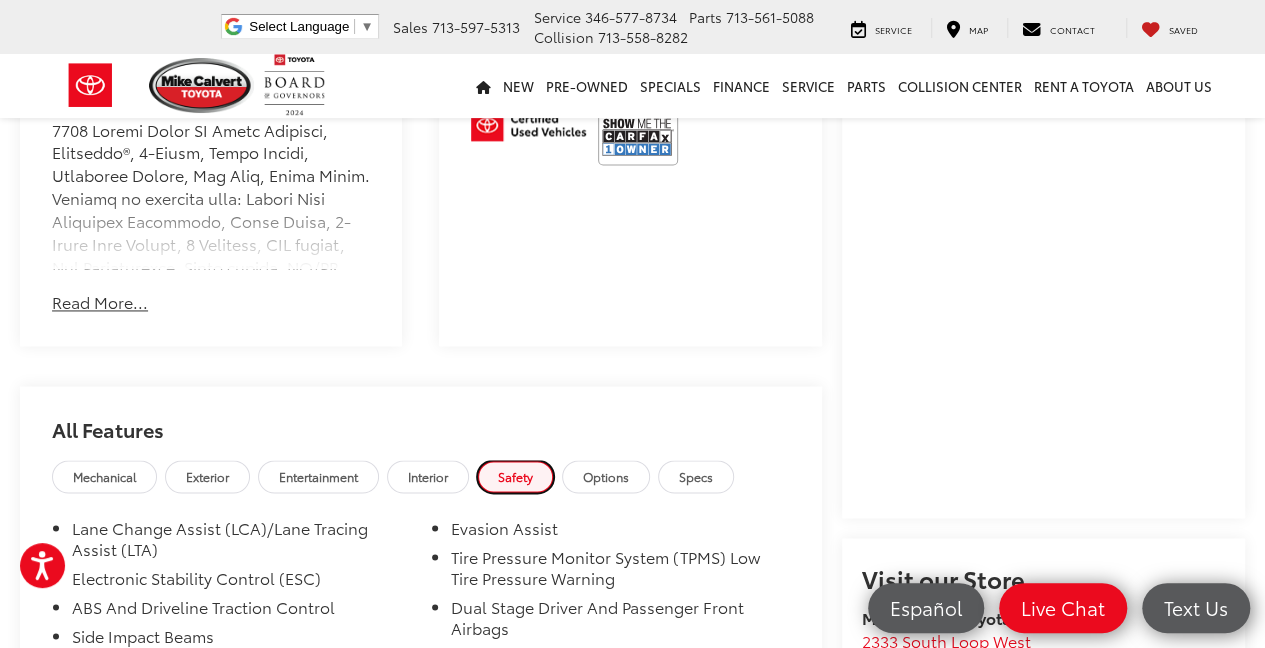 scroll, scrollTop: 1333, scrollLeft: 0, axis: vertical 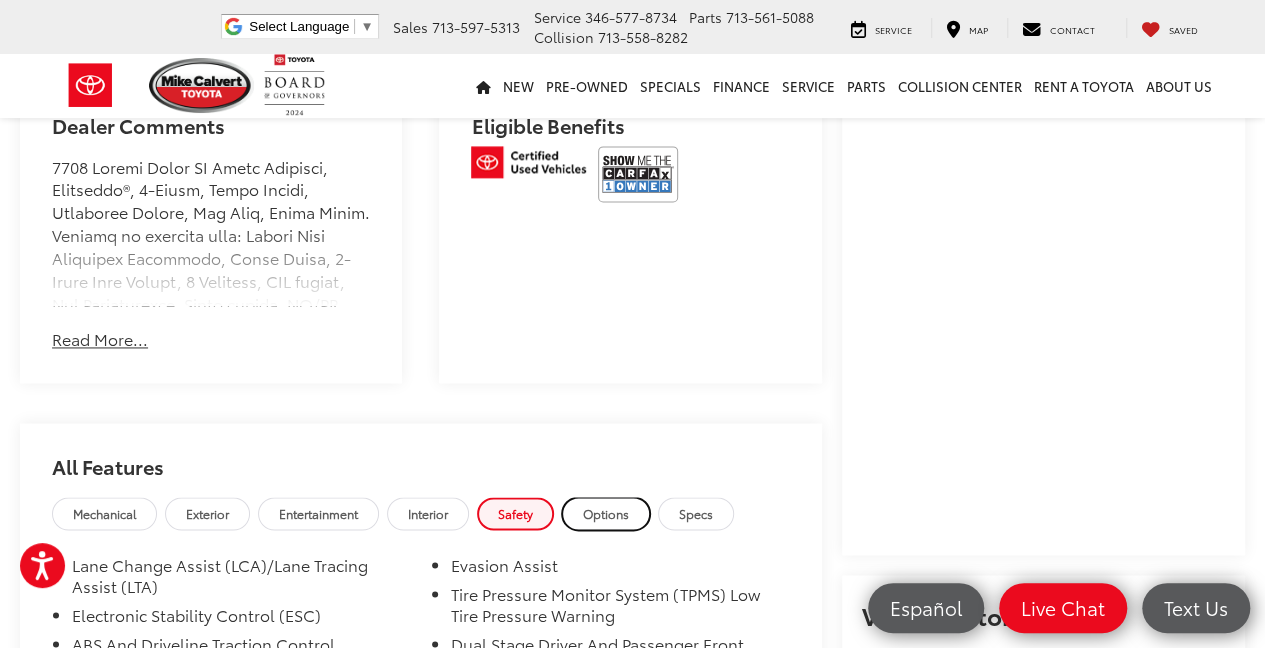 click on "Options" at bounding box center [606, 513] 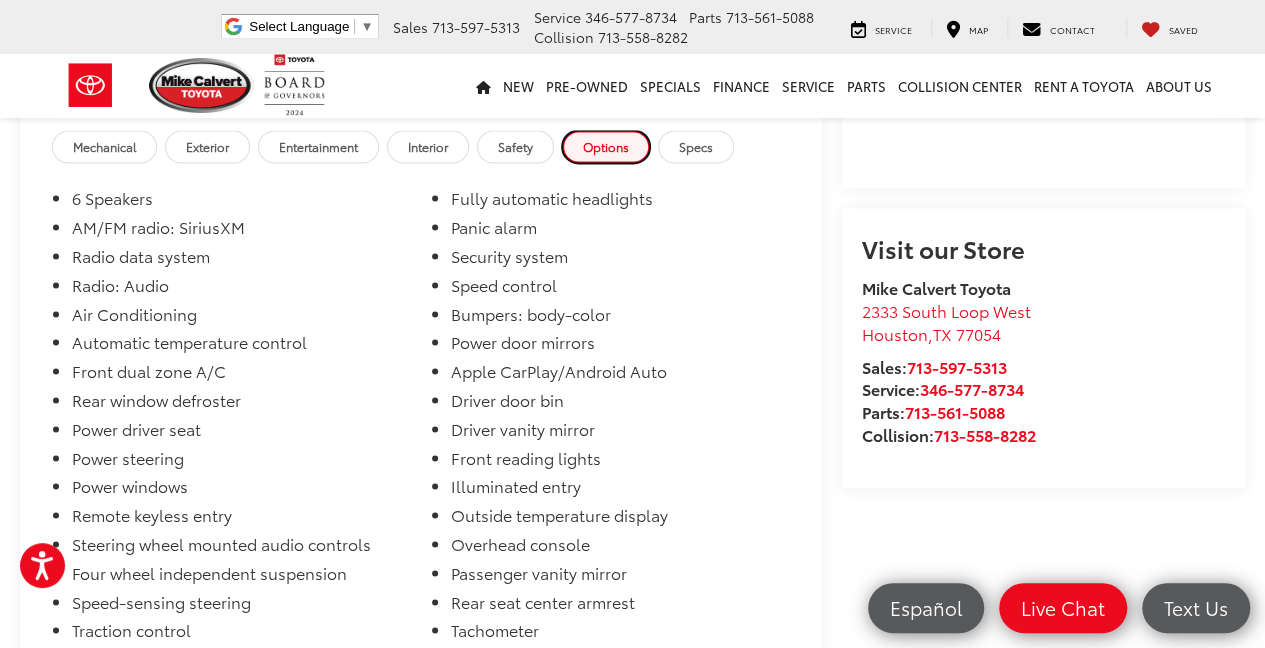 scroll, scrollTop: 1666, scrollLeft: 0, axis: vertical 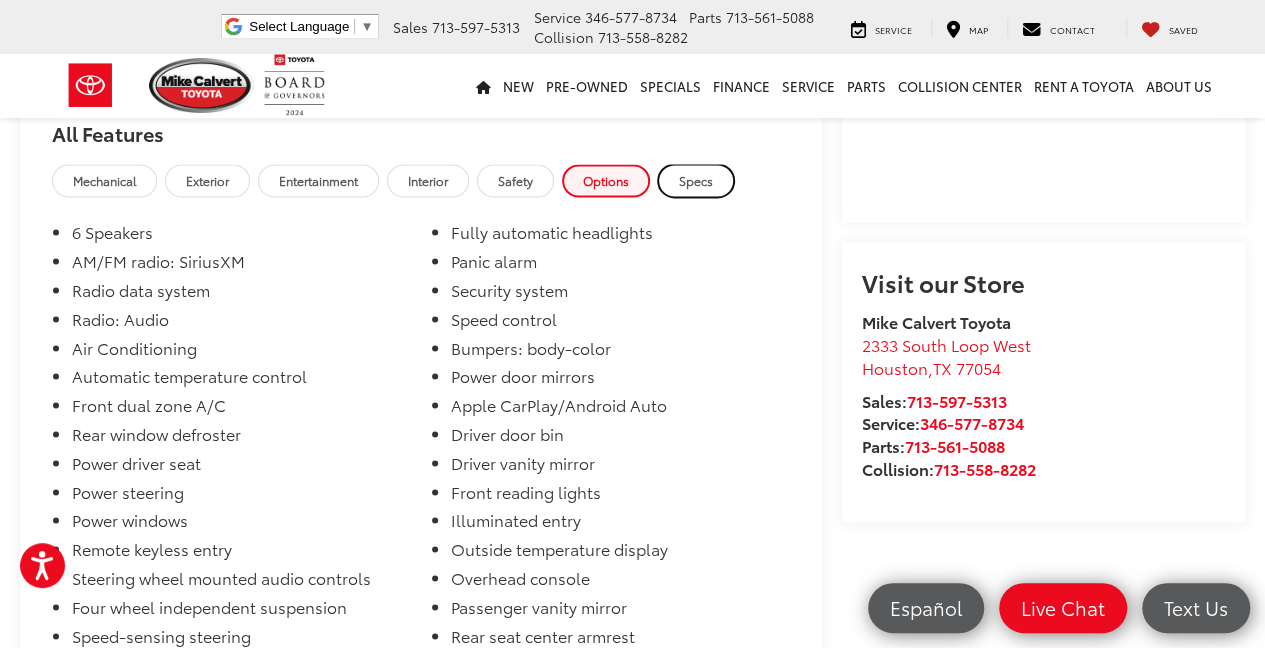 click on "Specs" 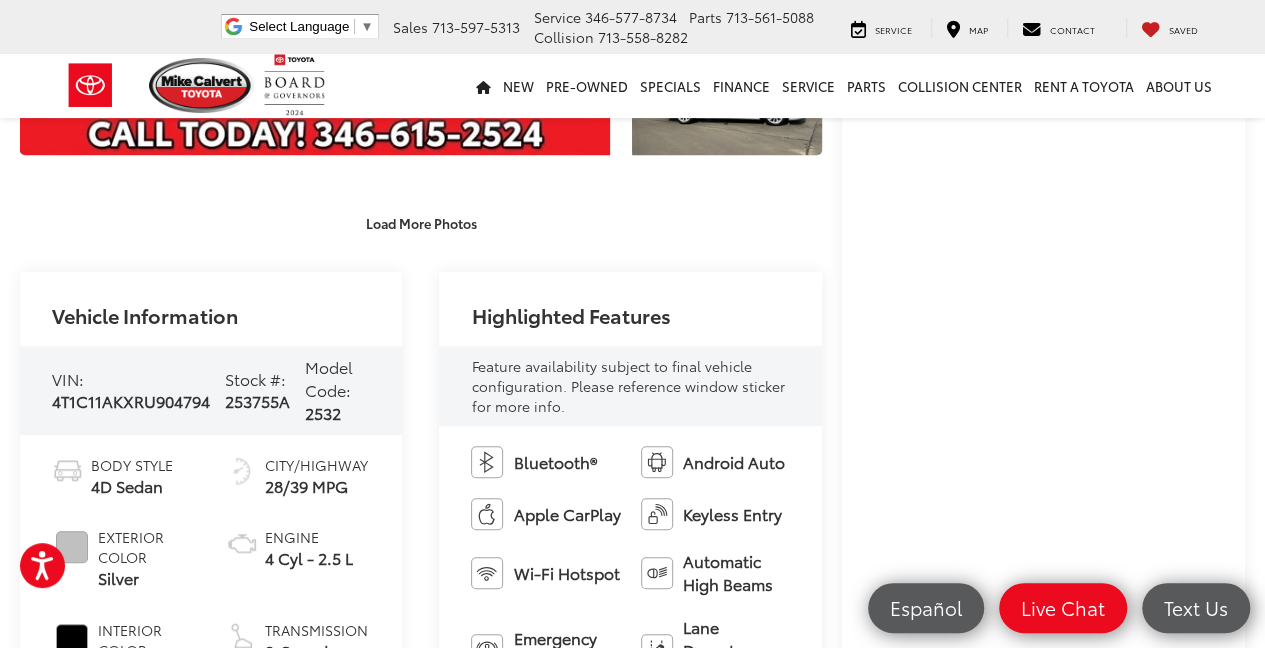 scroll, scrollTop: 466, scrollLeft: 0, axis: vertical 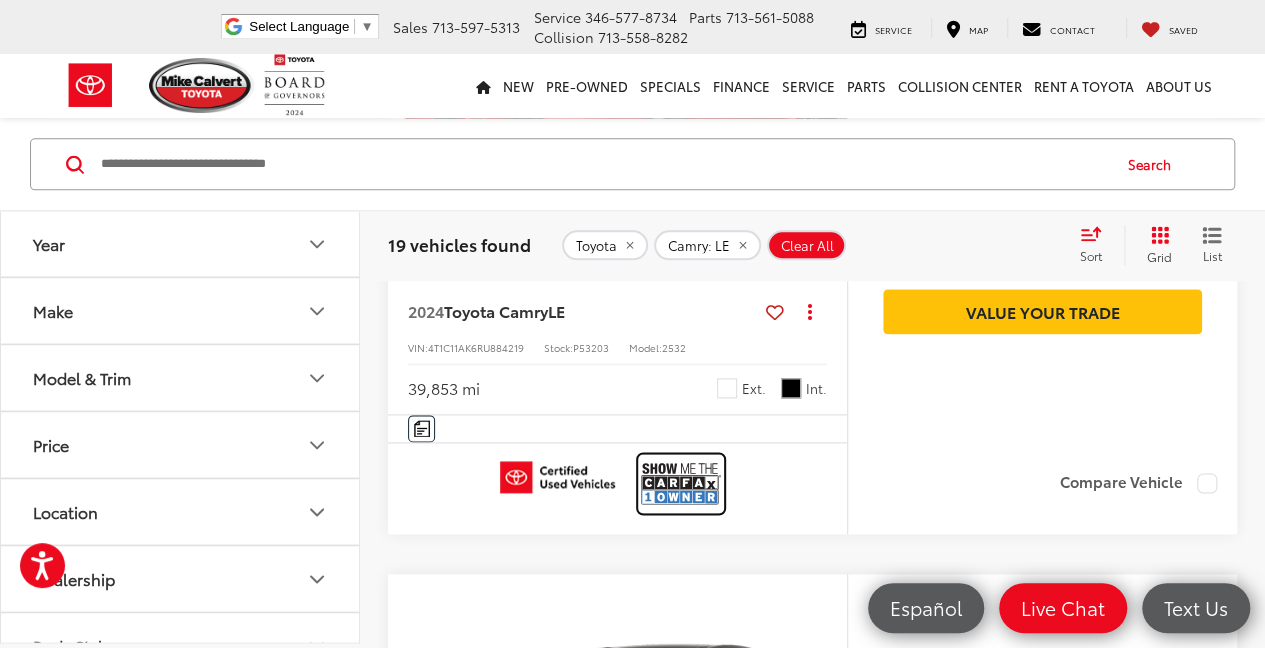 click at bounding box center [681, 483] 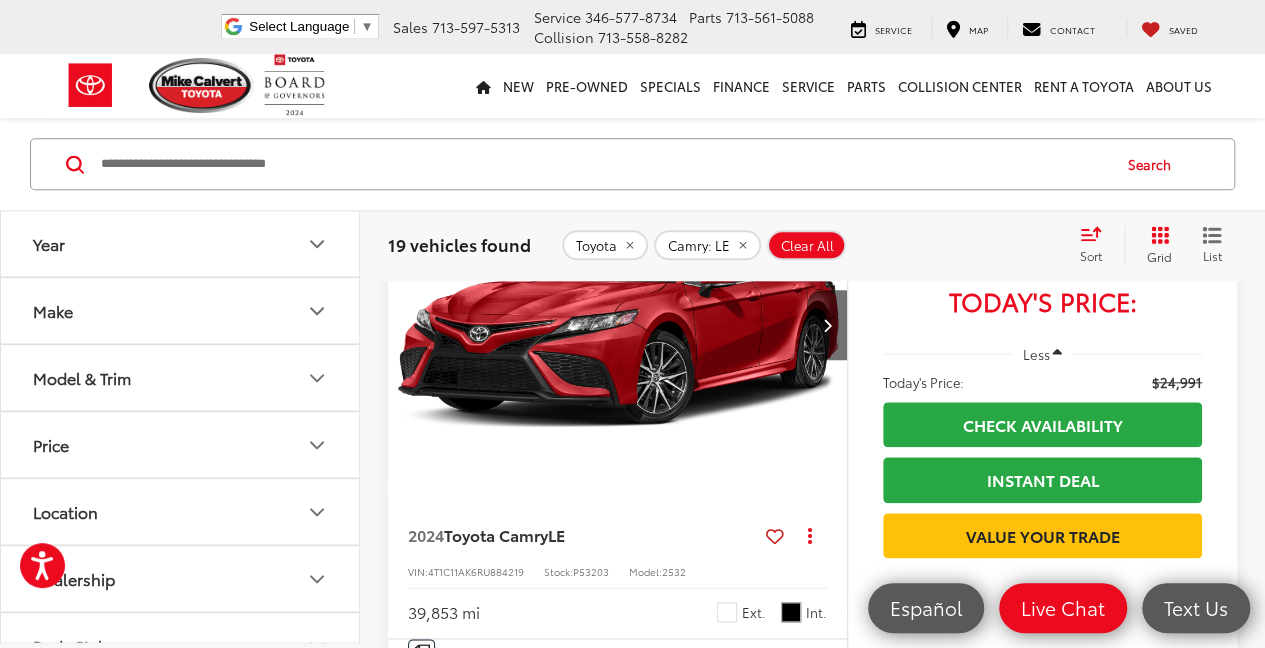 scroll, scrollTop: 929, scrollLeft: 0, axis: vertical 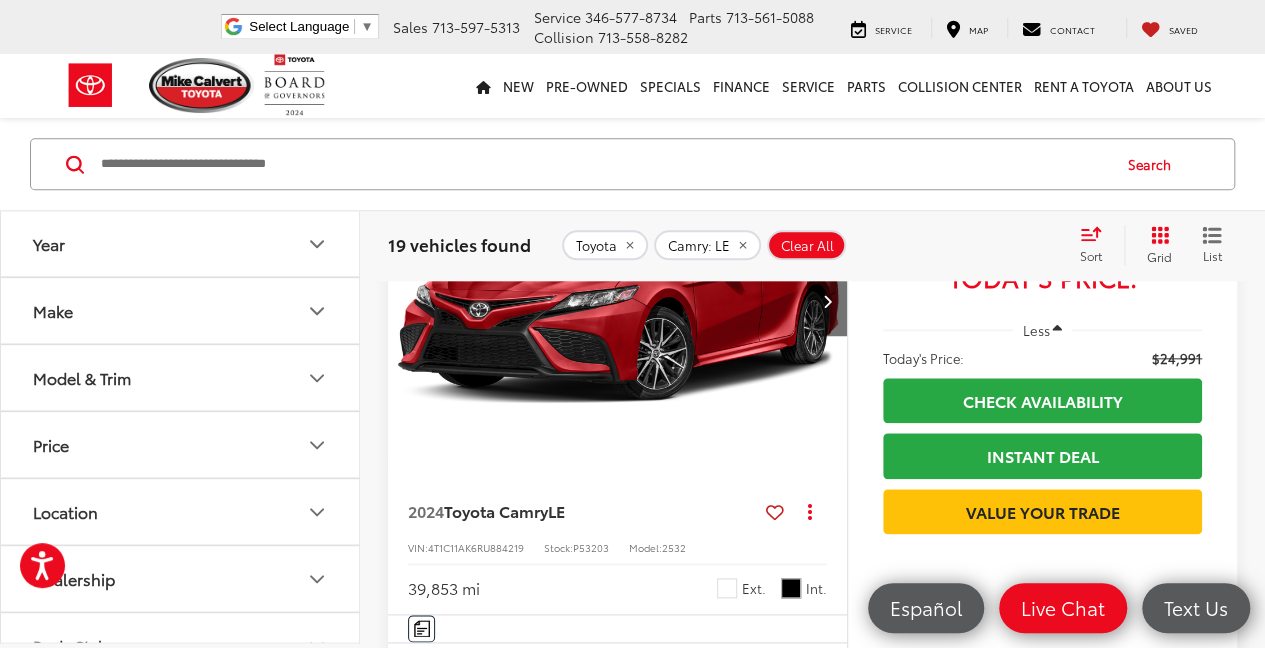 click at bounding box center (618, 302) 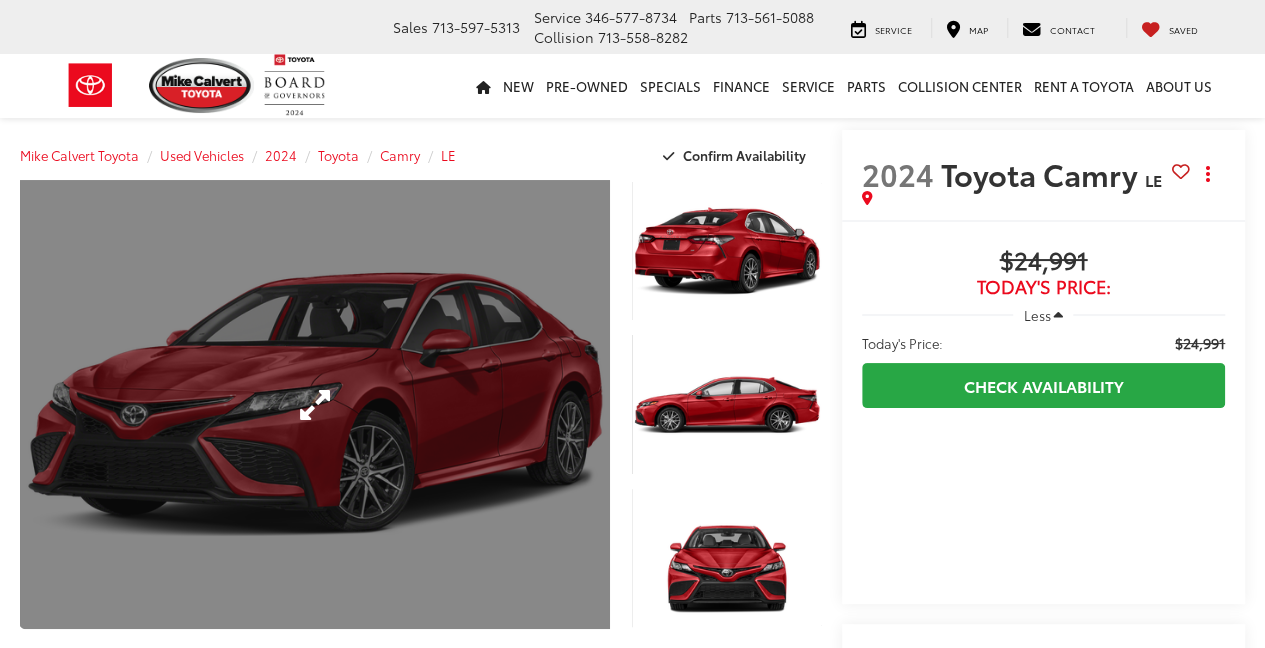 scroll, scrollTop: 66, scrollLeft: 0, axis: vertical 